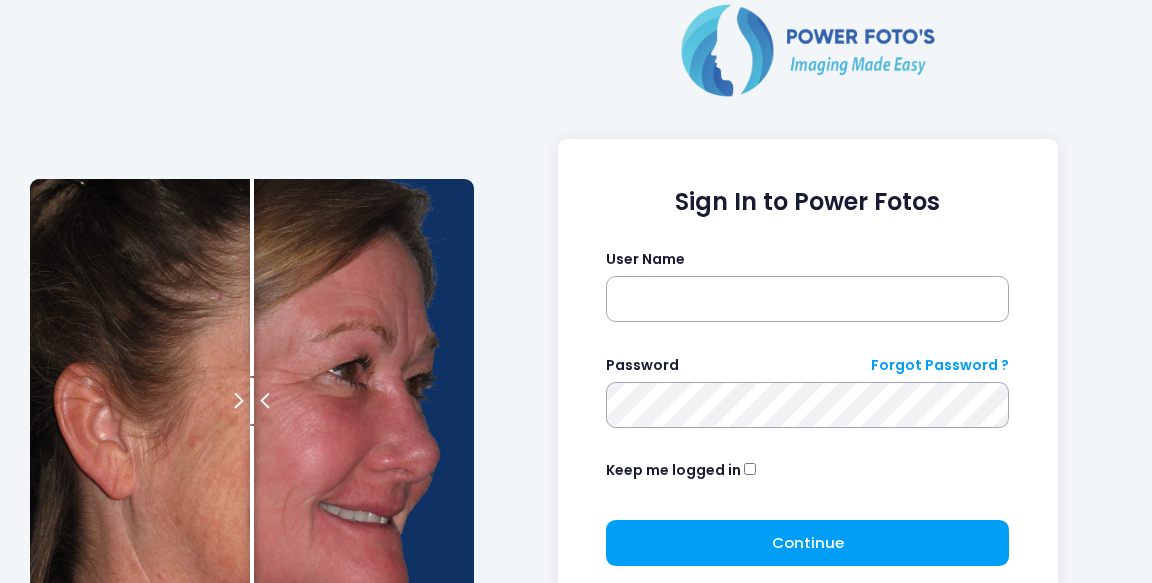 scroll, scrollTop: 0, scrollLeft: 0, axis: both 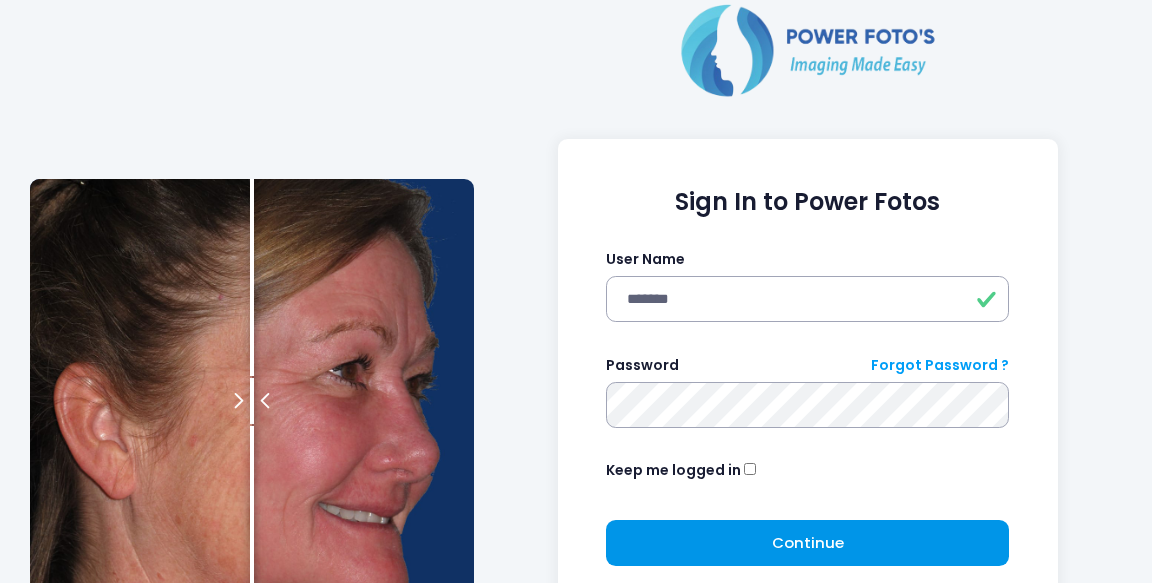 click on "Continue" at bounding box center [808, 542] 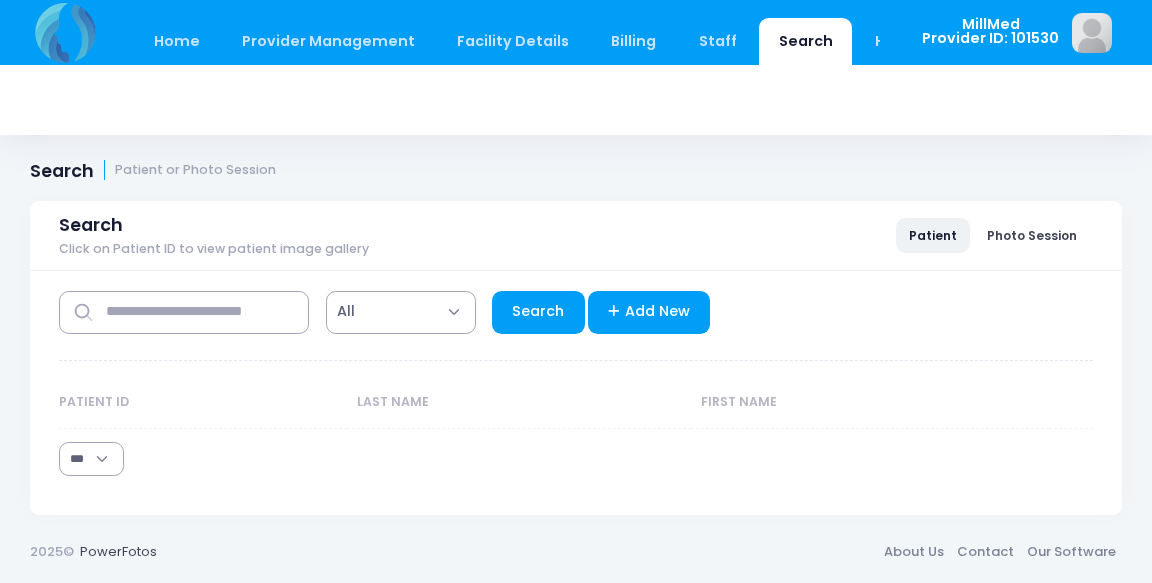 scroll, scrollTop: 0, scrollLeft: 0, axis: both 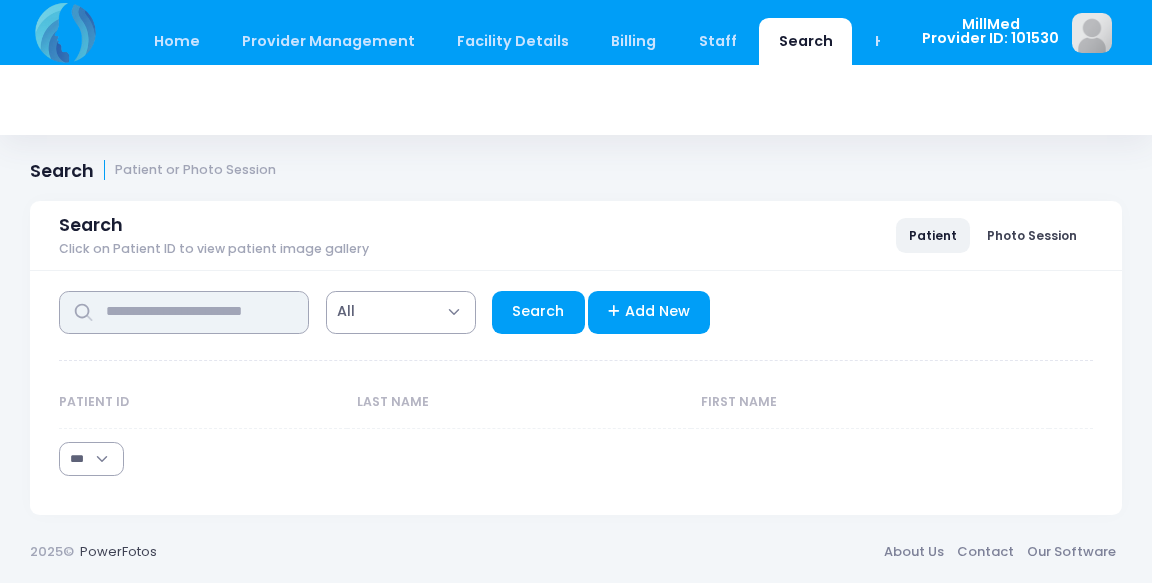 click at bounding box center (184, 312) 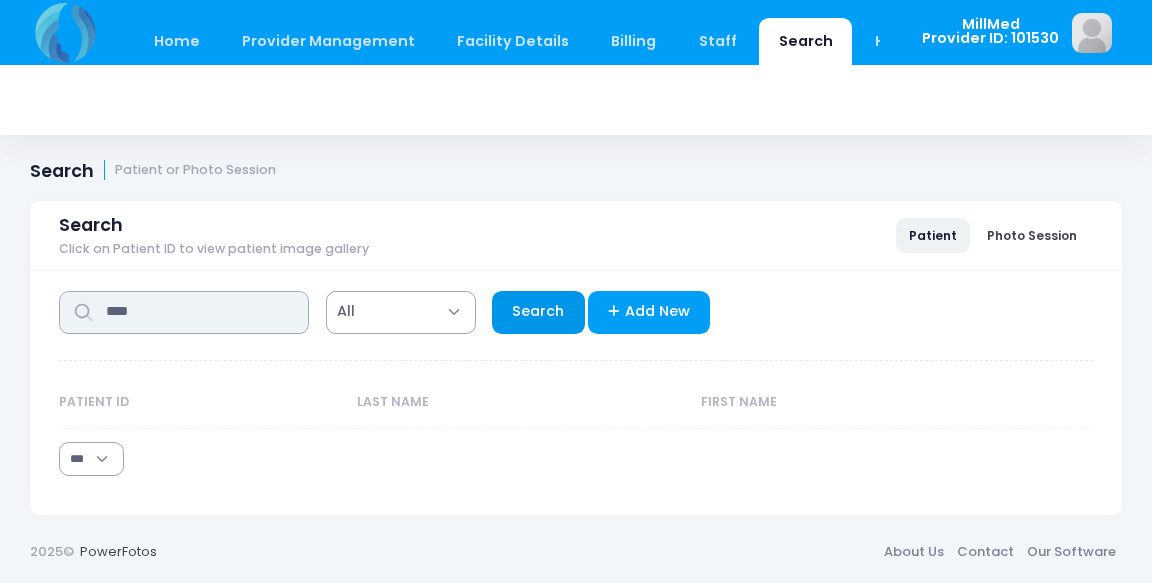 type on "****" 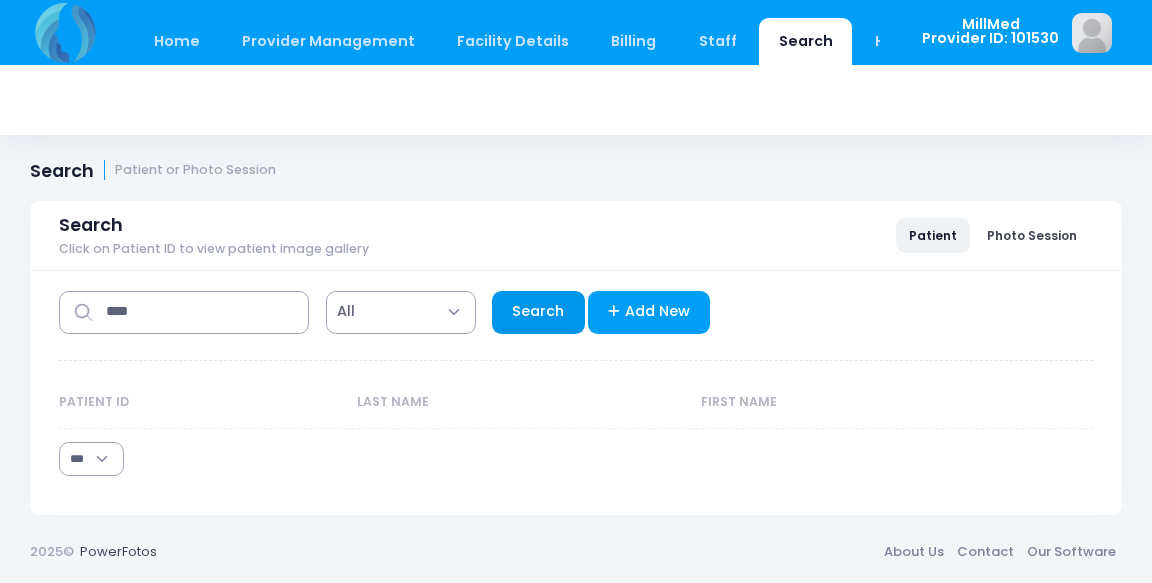 click on "Search" at bounding box center [538, 312] 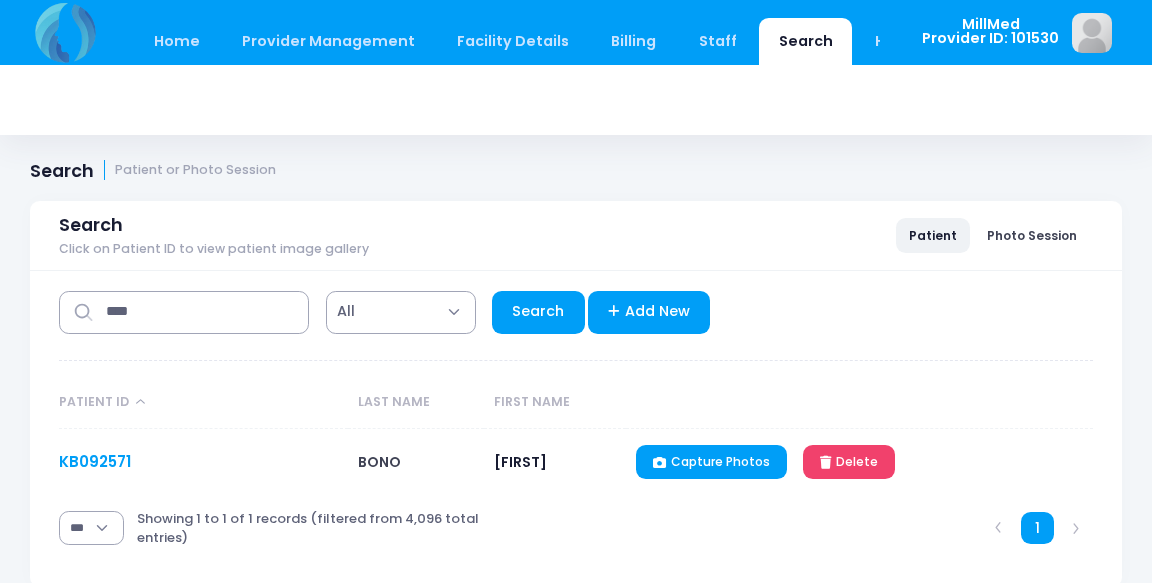 click on "KB092571" at bounding box center [95, 461] 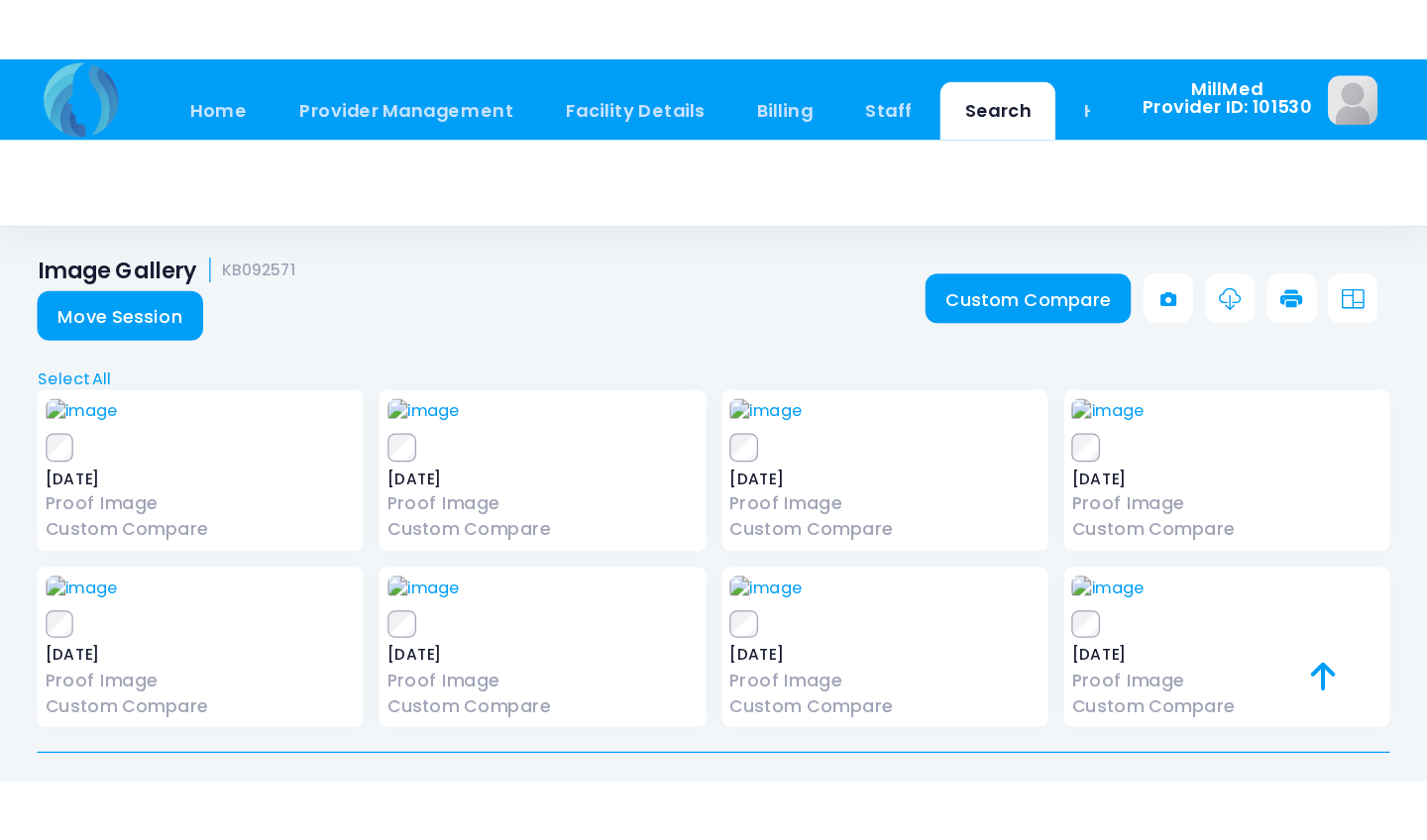 scroll, scrollTop: 0, scrollLeft: 0, axis: both 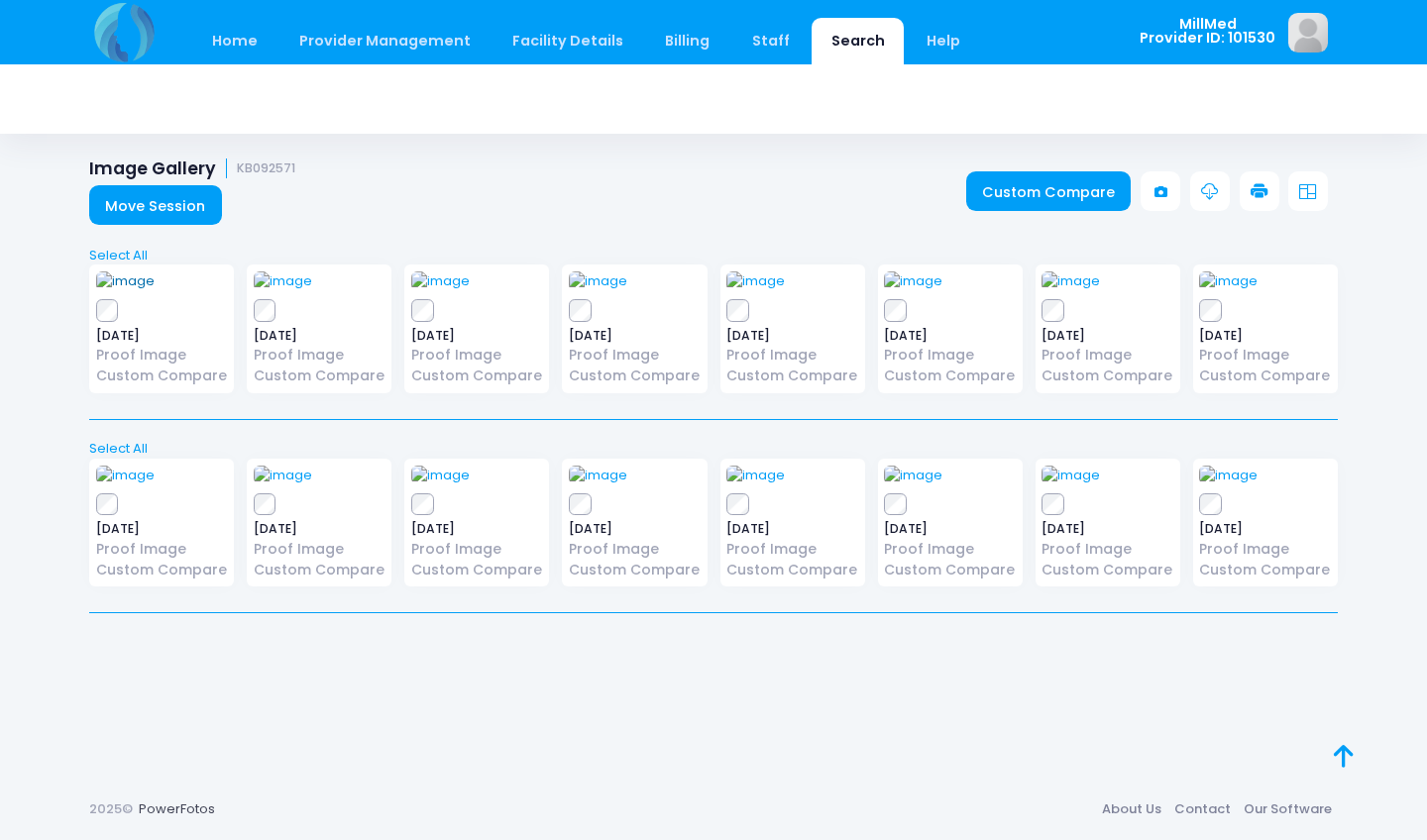 click at bounding box center (125, 281) 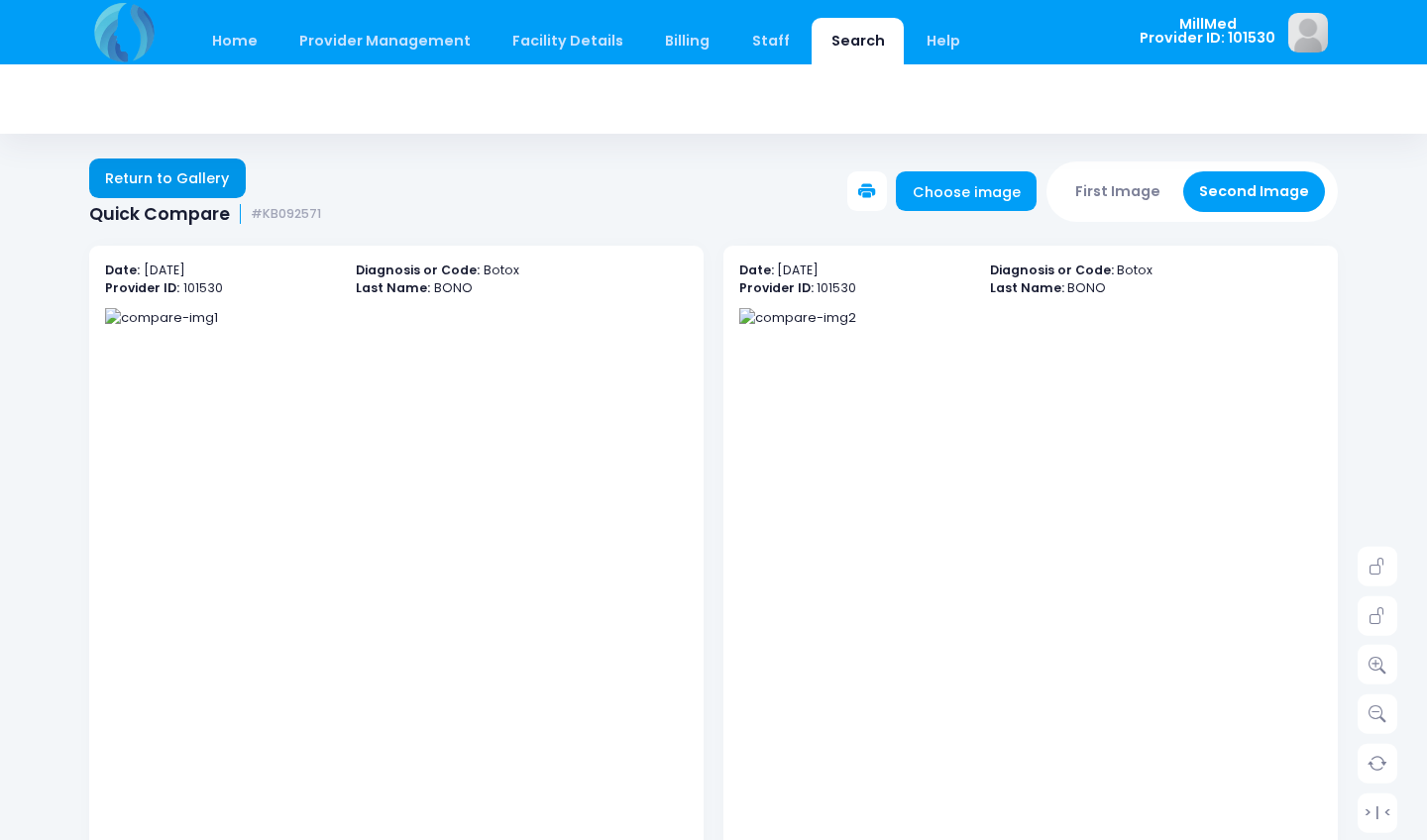 scroll, scrollTop: 0, scrollLeft: 0, axis: both 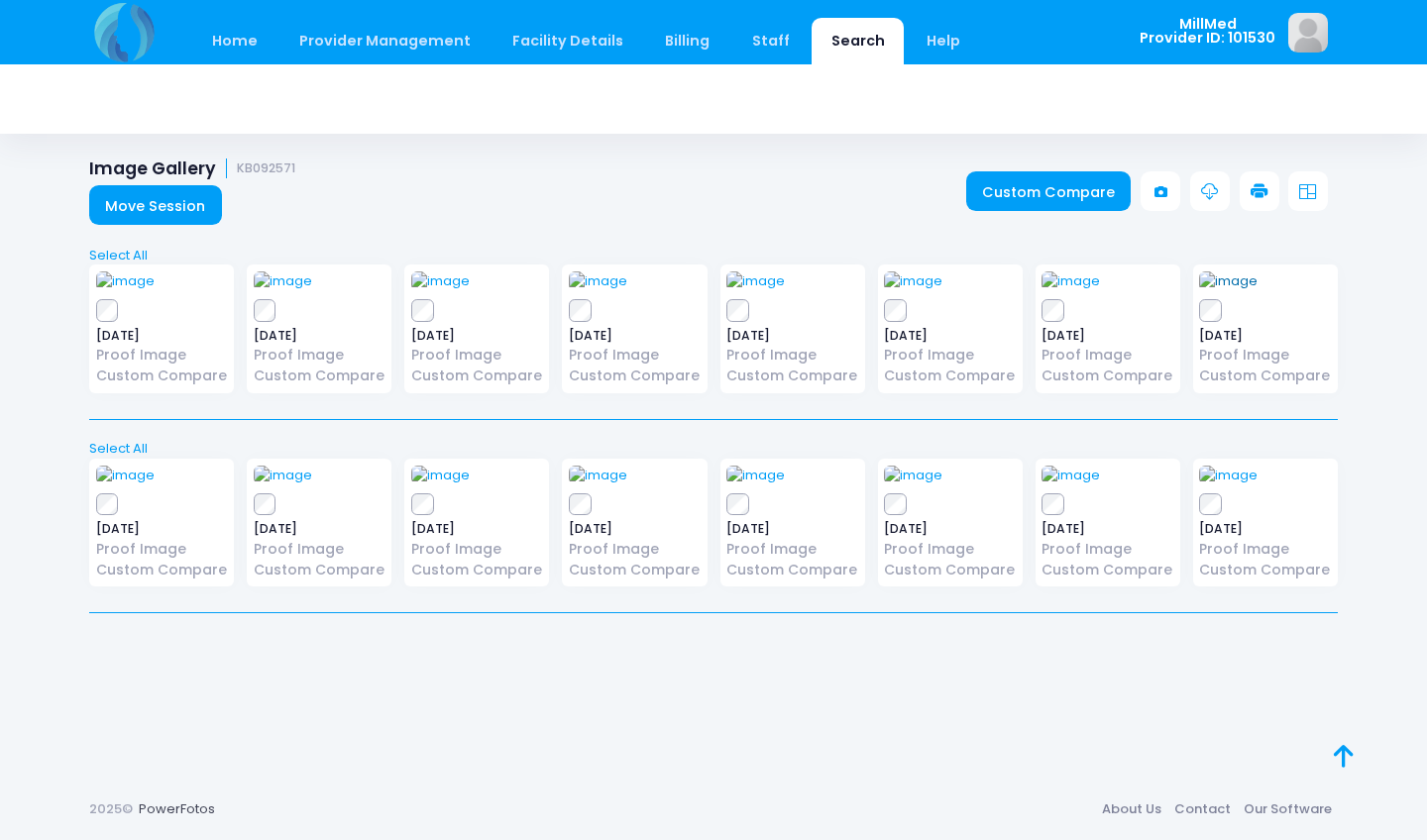 click at bounding box center [1228, 281] 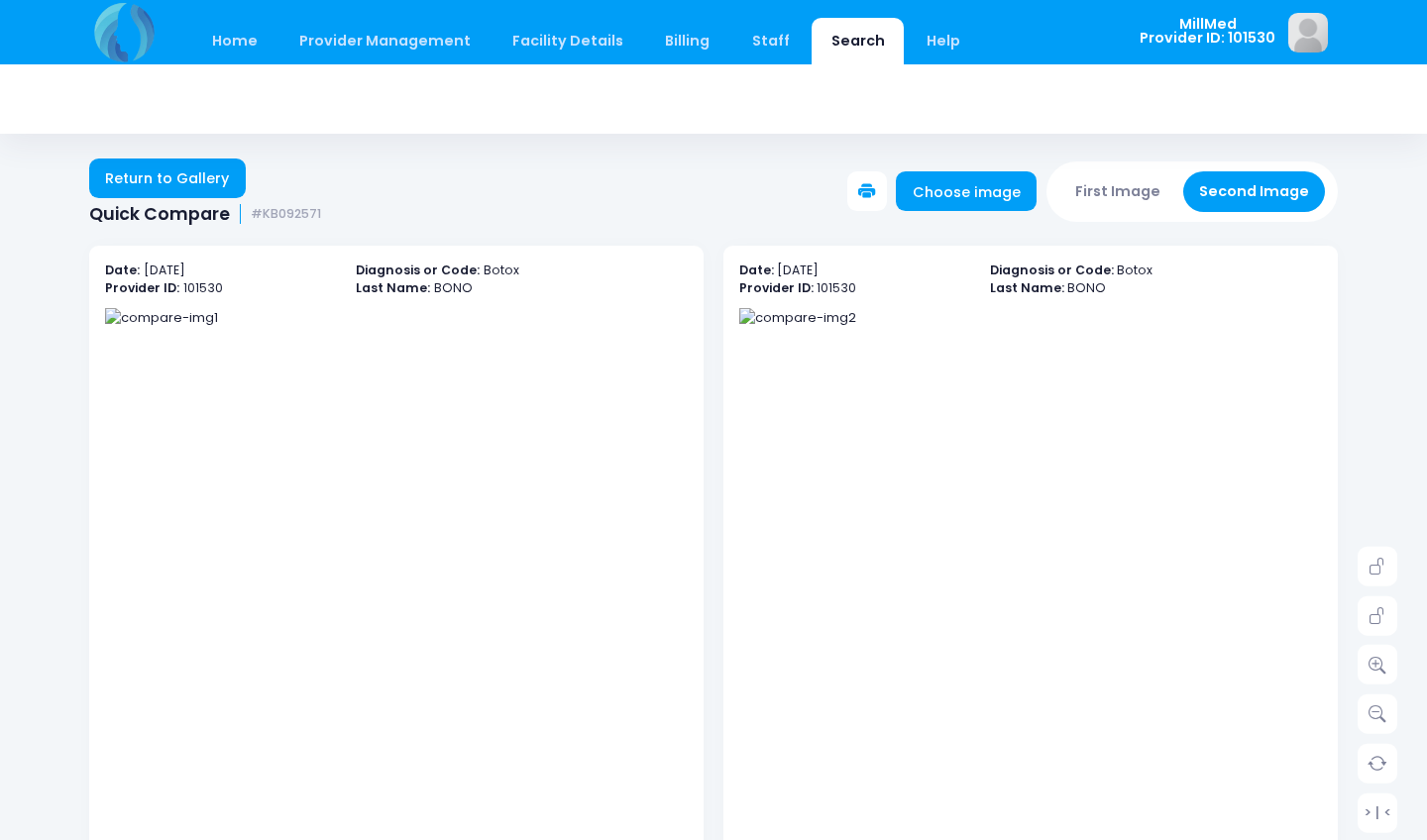 scroll, scrollTop: 0, scrollLeft: 0, axis: both 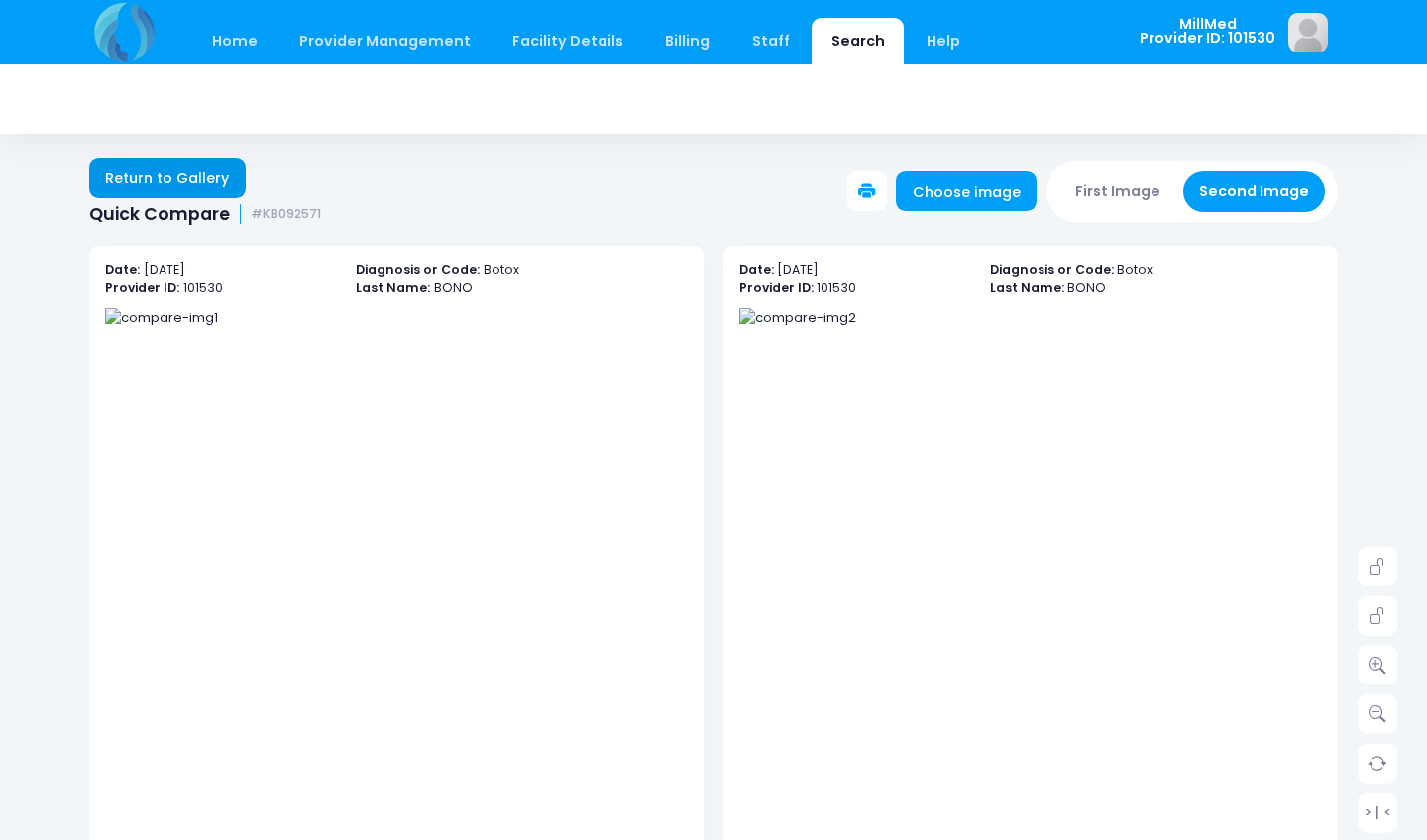 click on "Return to Gallery" at bounding box center [167, 178] 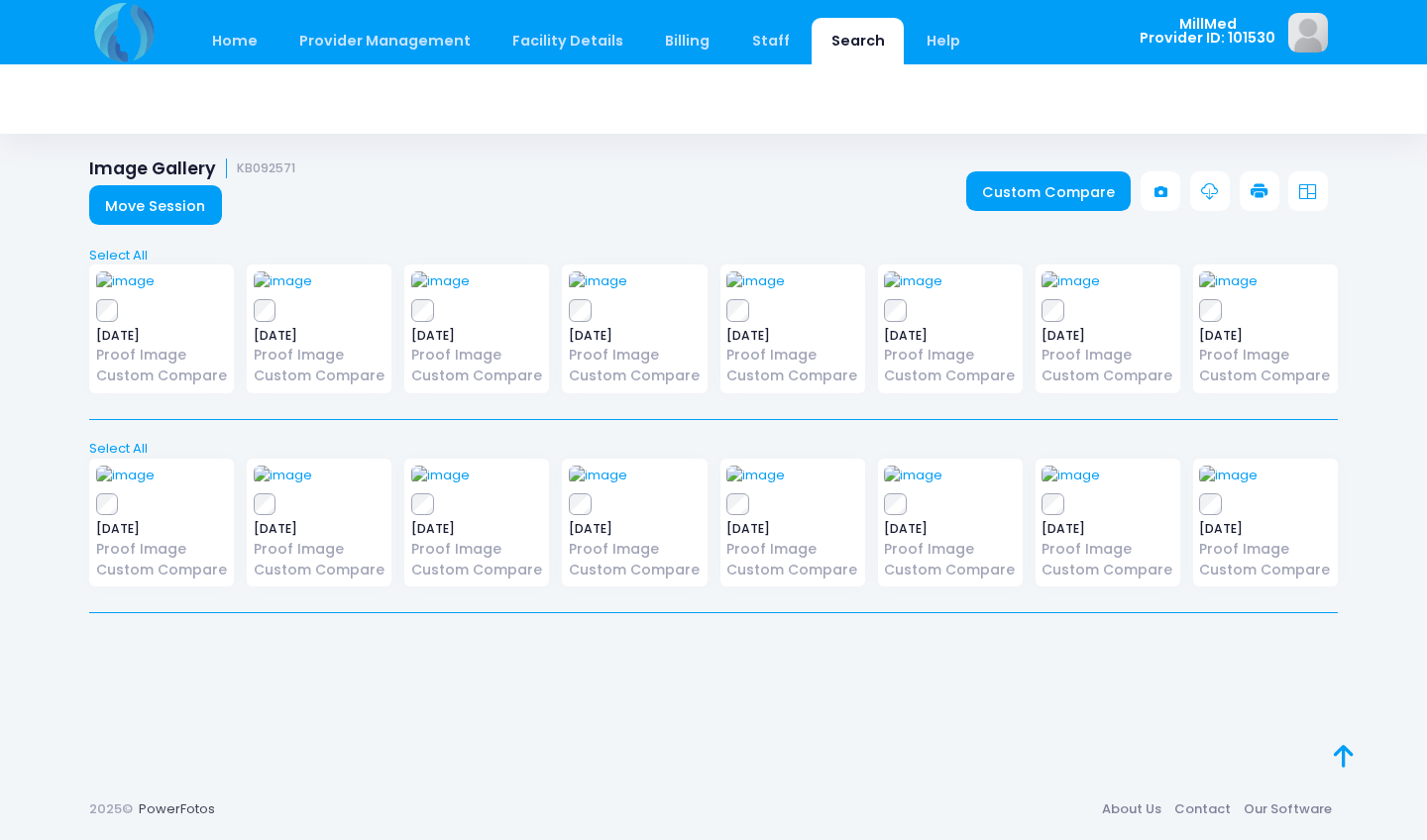 scroll, scrollTop: 0, scrollLeft: 0, axis: both 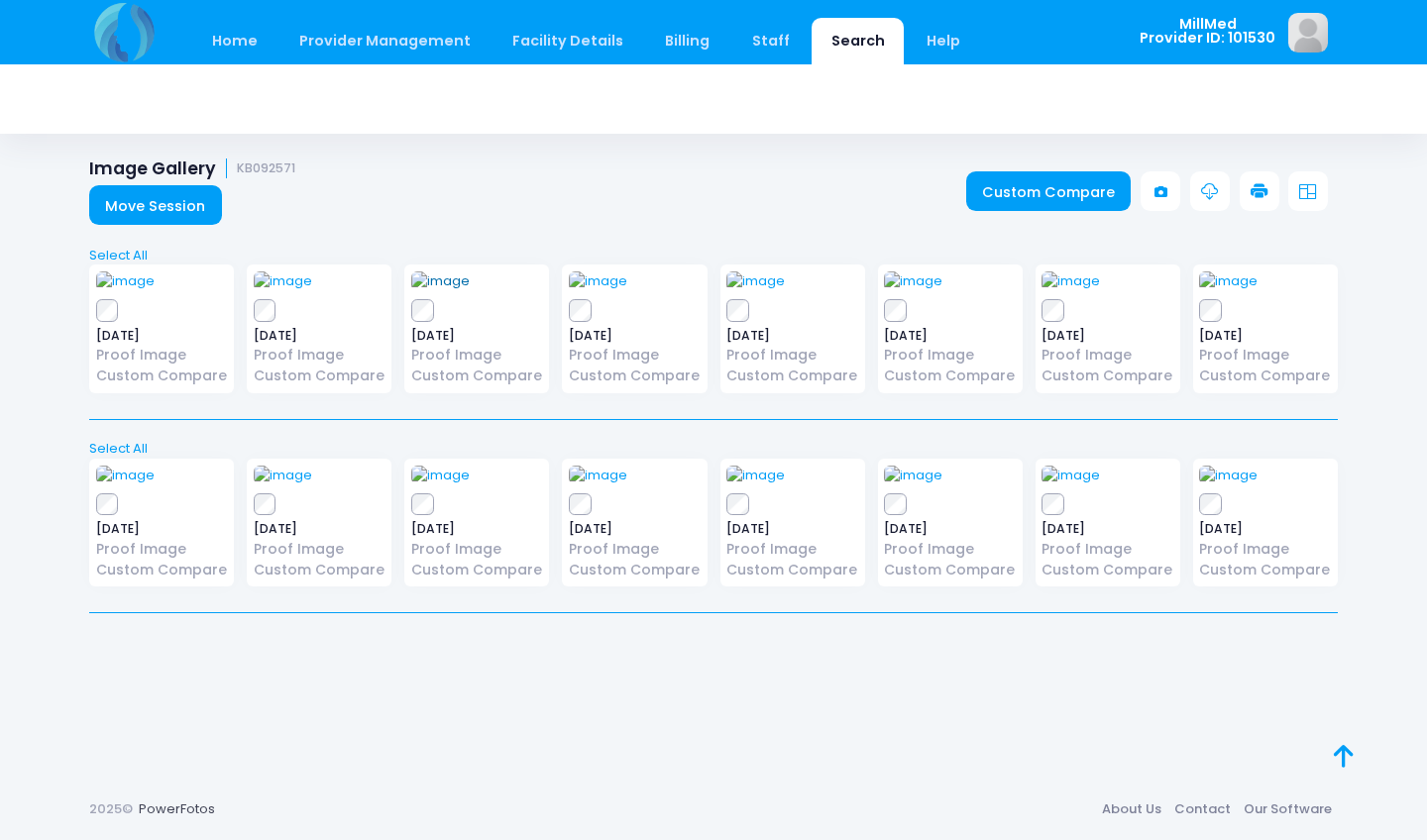 click at bounding box center (440, 281) 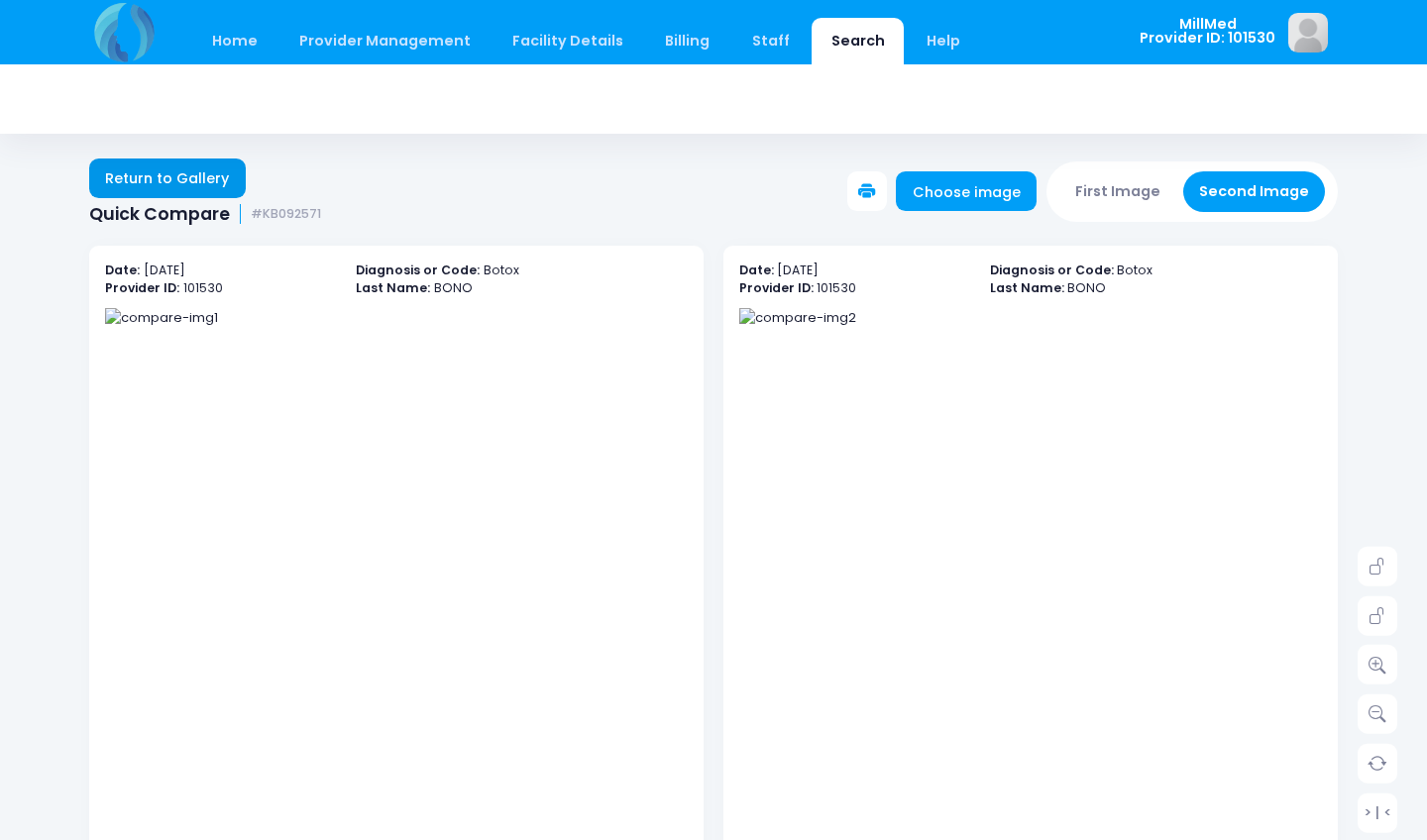 scroll, scrollTop: 0, scrollLeft: 0, axis: both 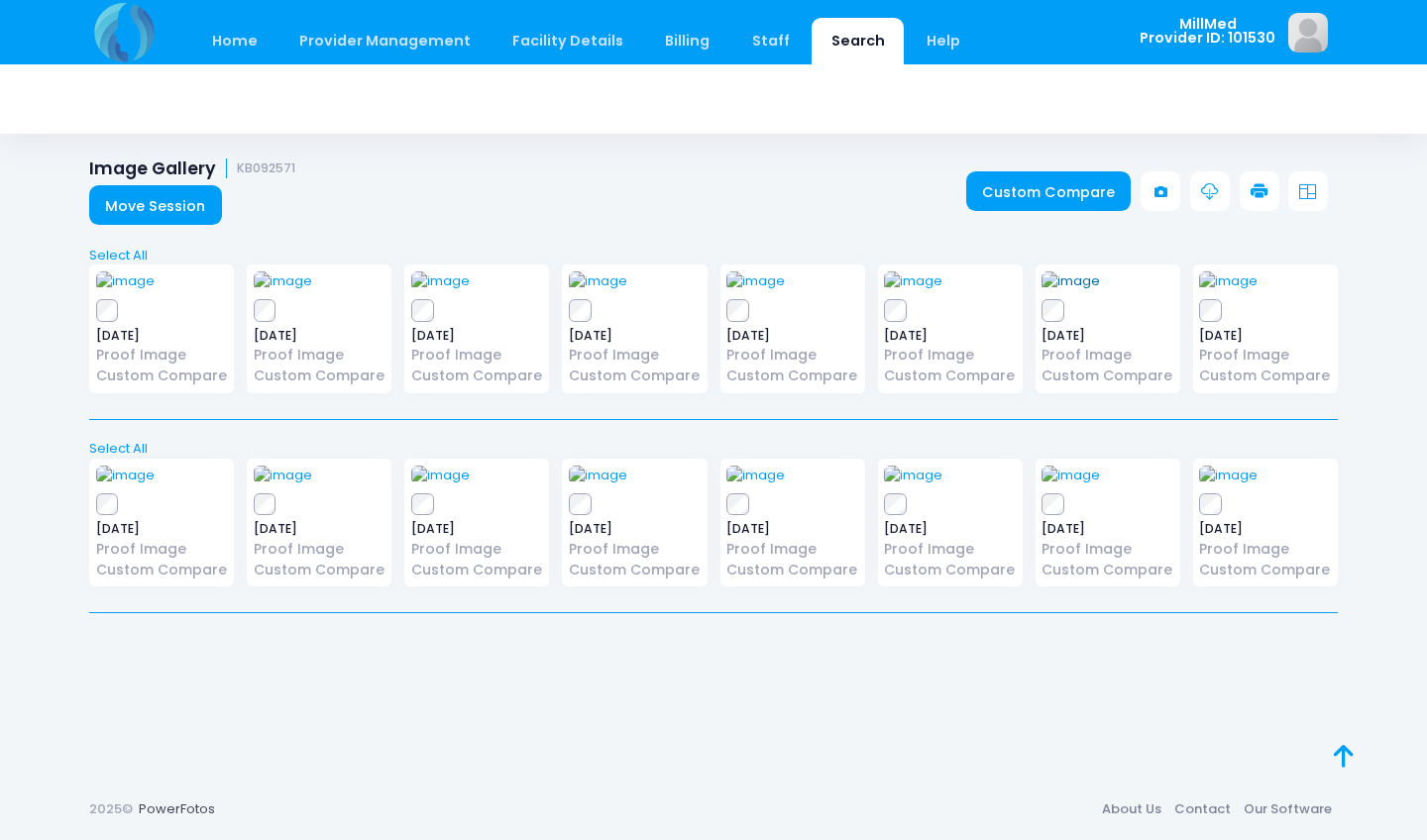 click at bounding box center (1070, 281) 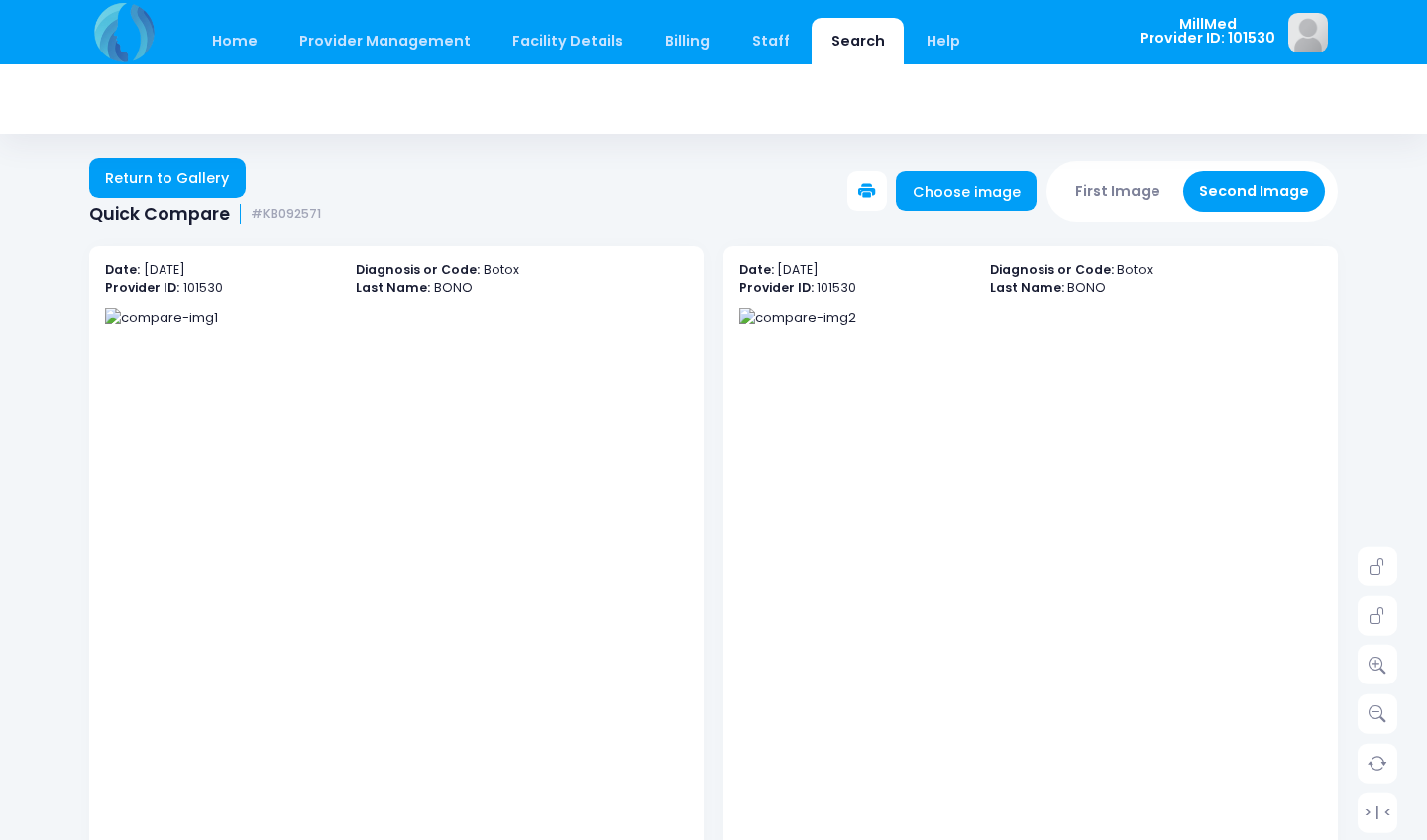 scroll, scrollTop: 0, scrollLeft: 0, axis: both 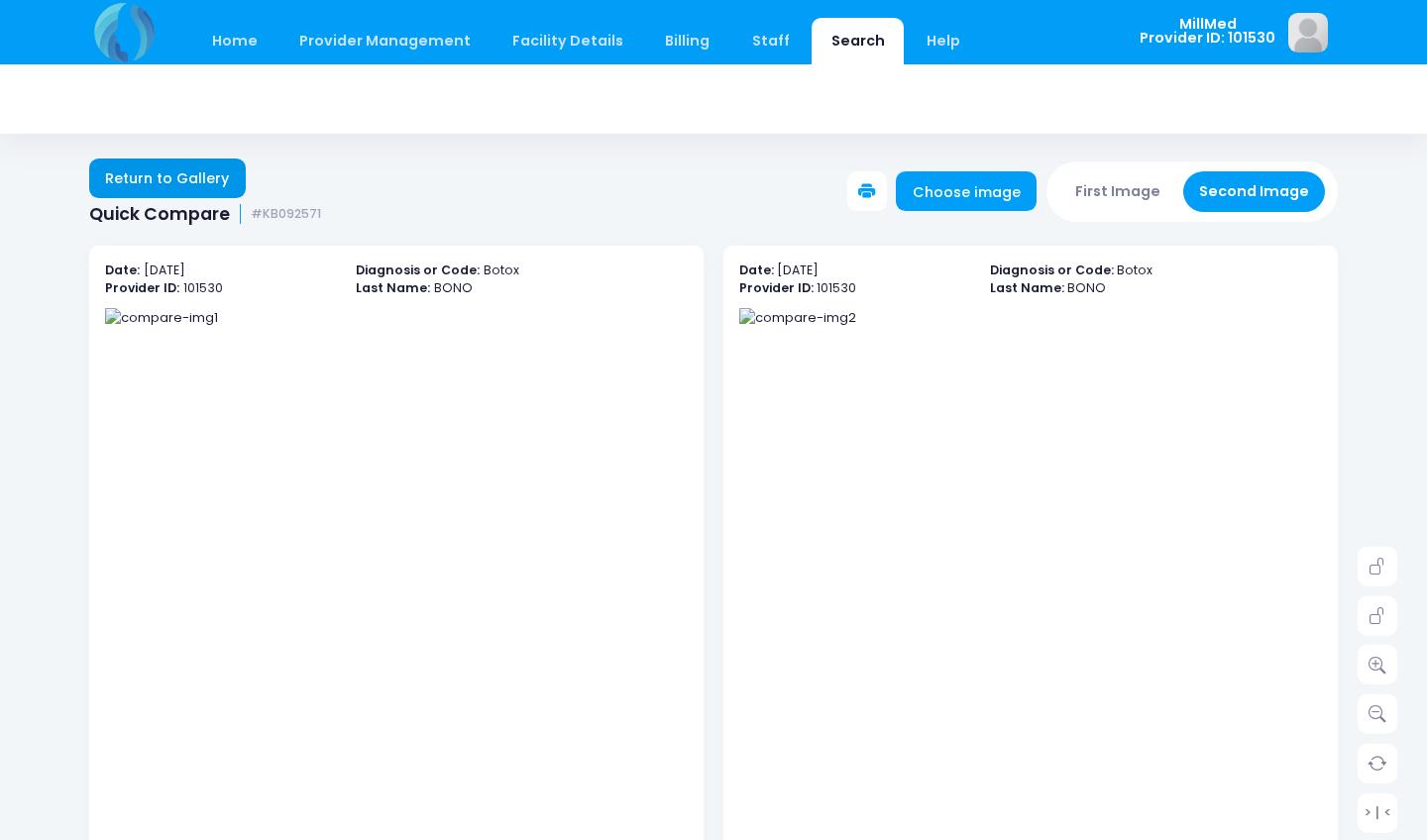 click on "Return to Gallery" at bounding box center [167, 178] 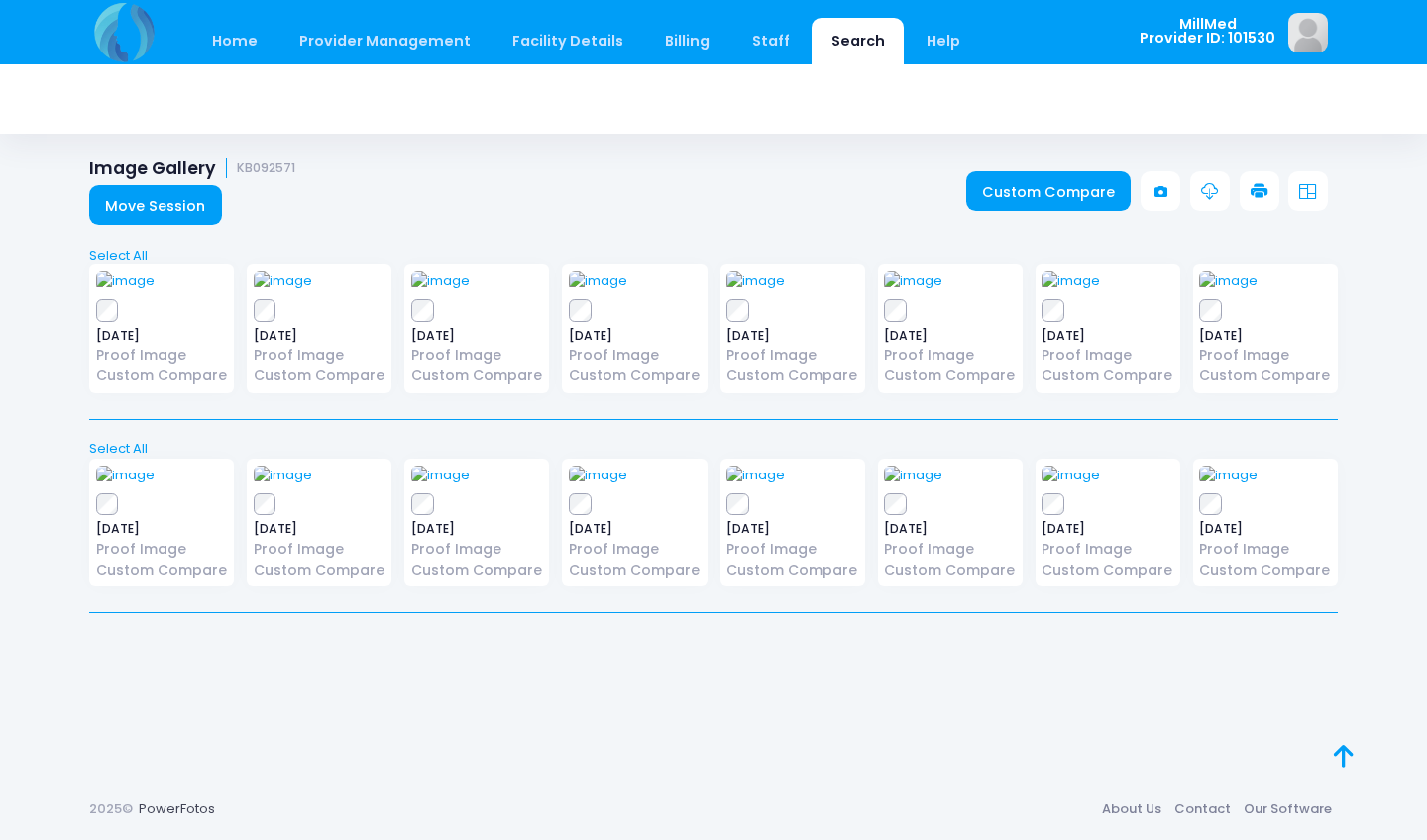 scroll, scrollTop: 0, scrollLeft: 0, axis: both 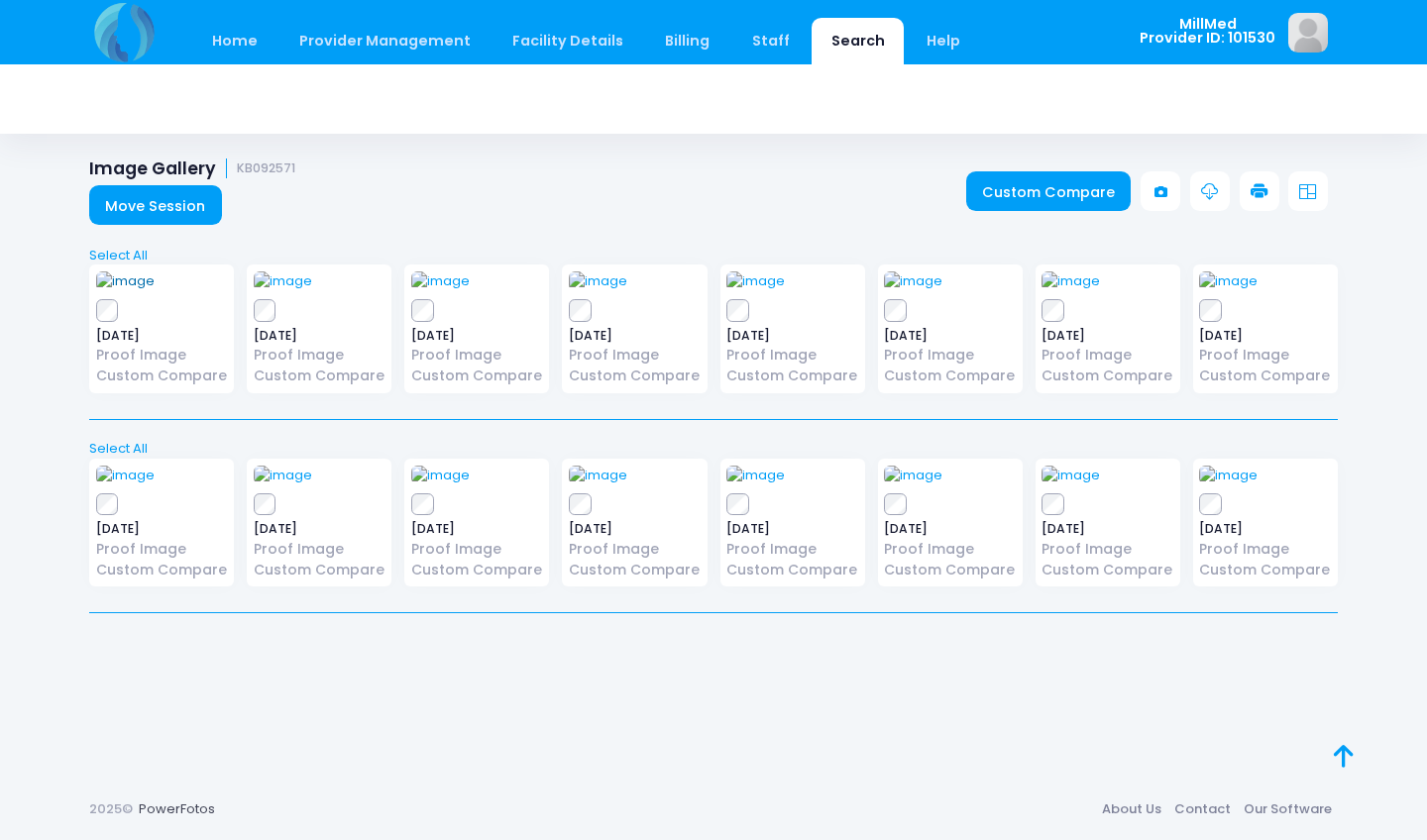 click at bounding box center [125, 281] 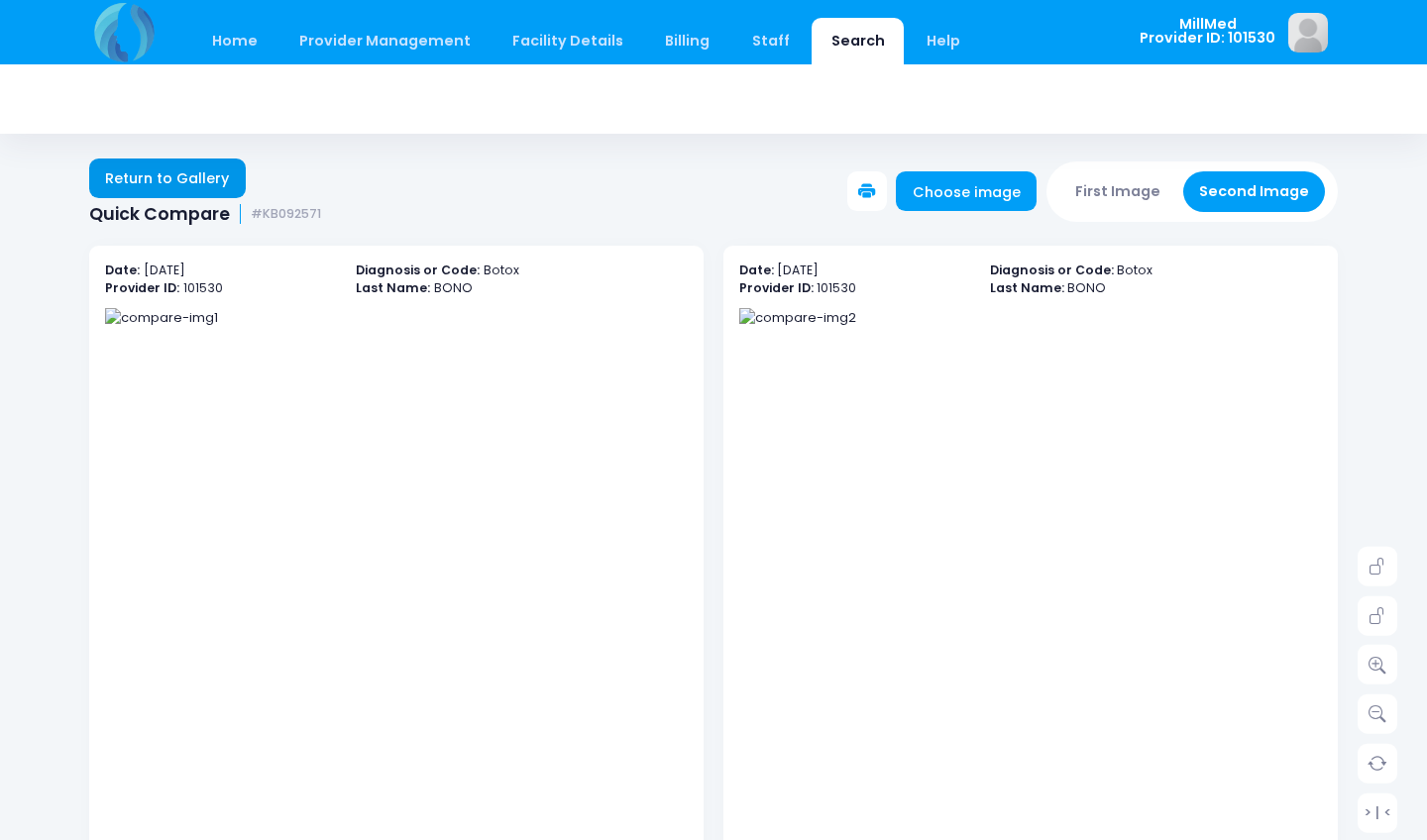 scroll, scrollTop: 0, scrollLeft: 0, axis: both 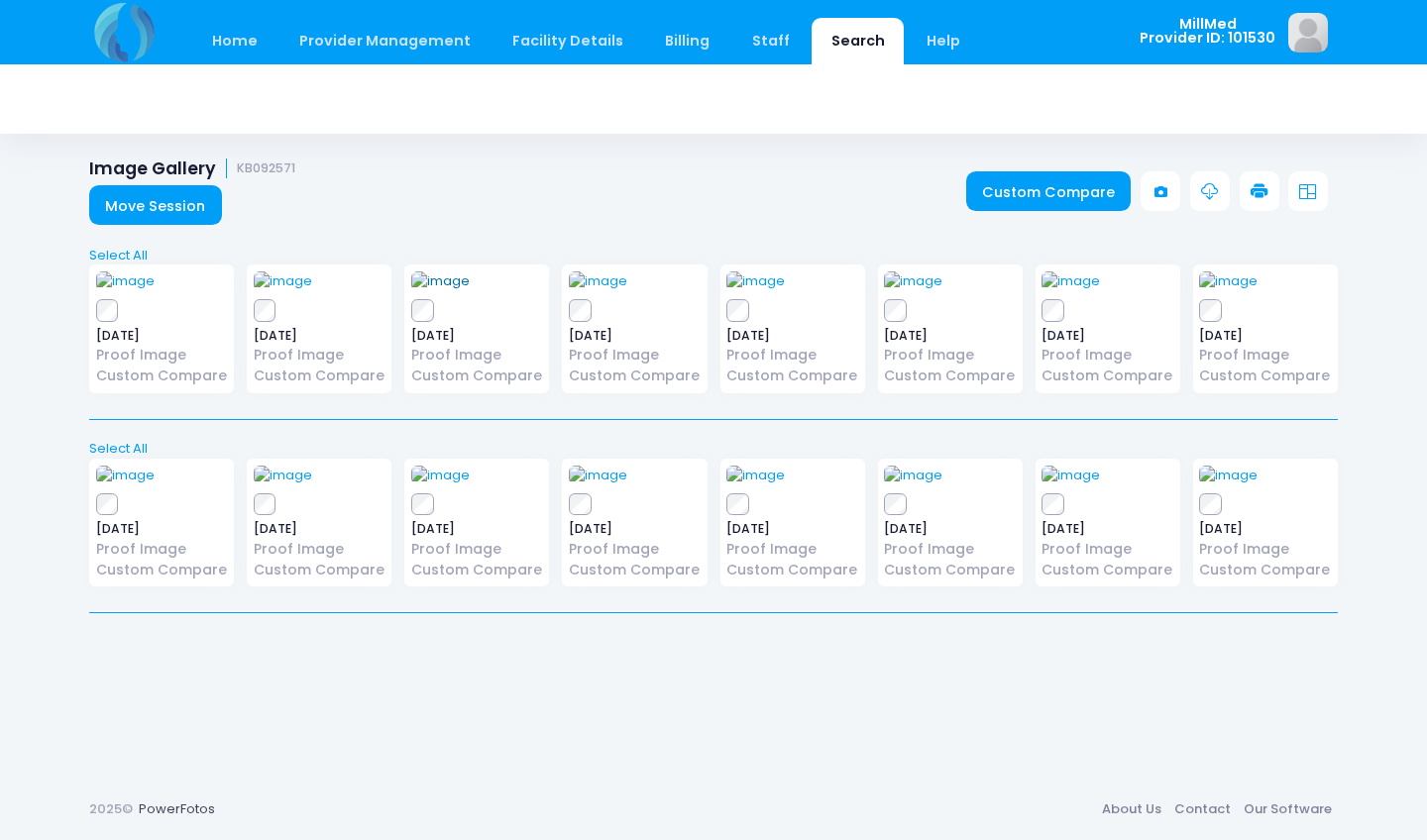 click at bounding box center (440, 281) 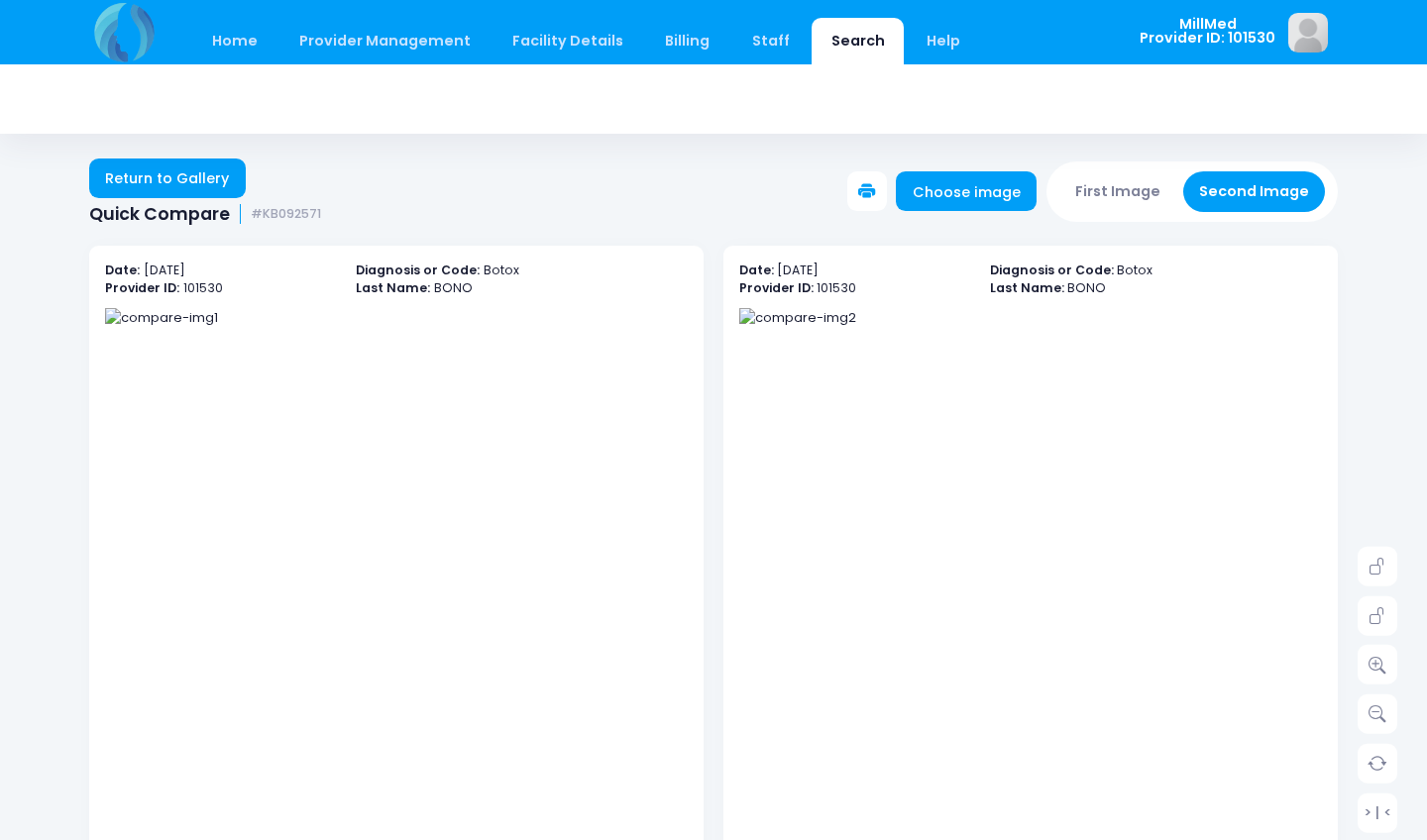 scroll, scrollTop: 0, scrollLeft: 0, axis: both 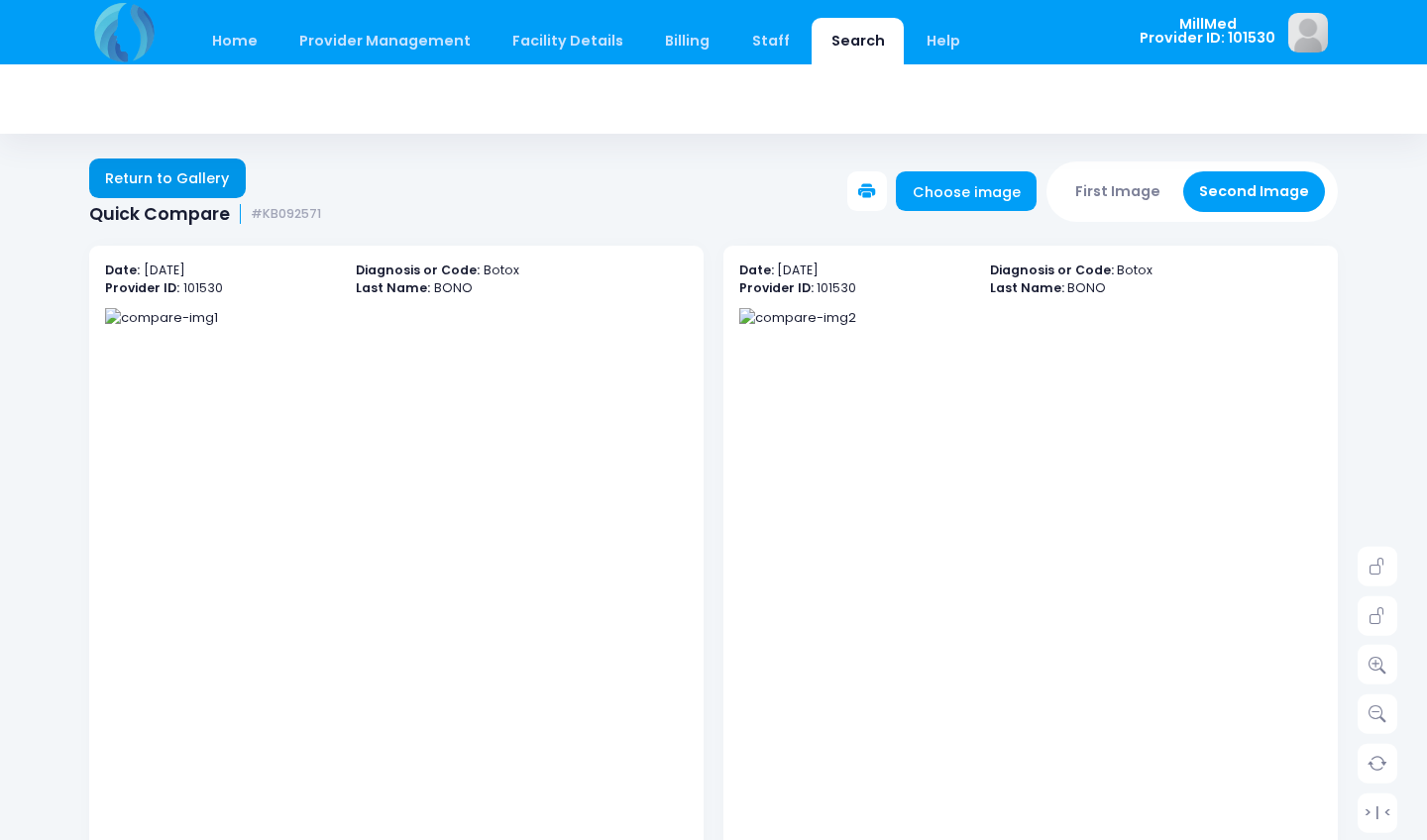 click on "Return to Gallery" at bounding box center (167, 178) 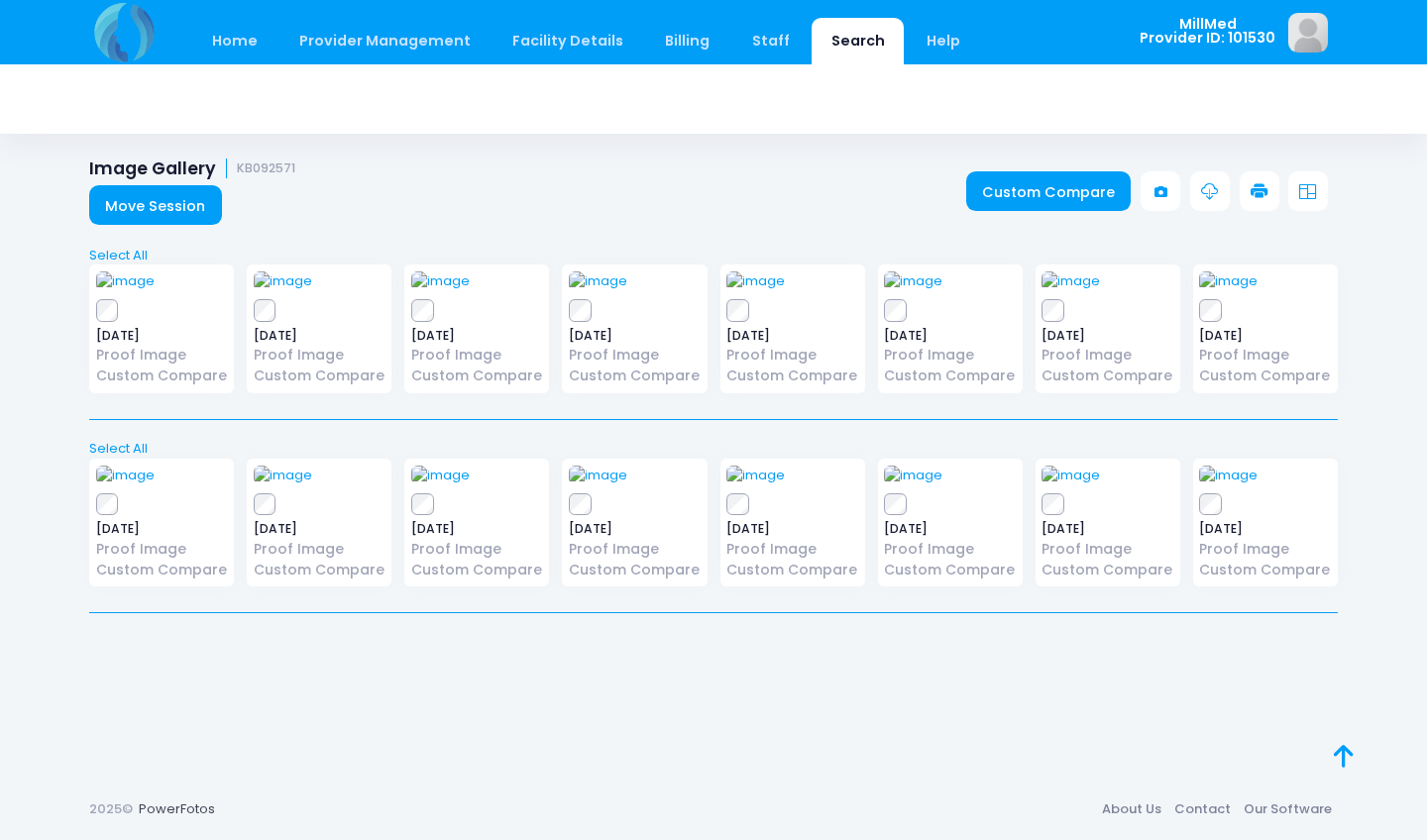 scroll, scrollTop: 0, scrollLeft: 0, axis: both 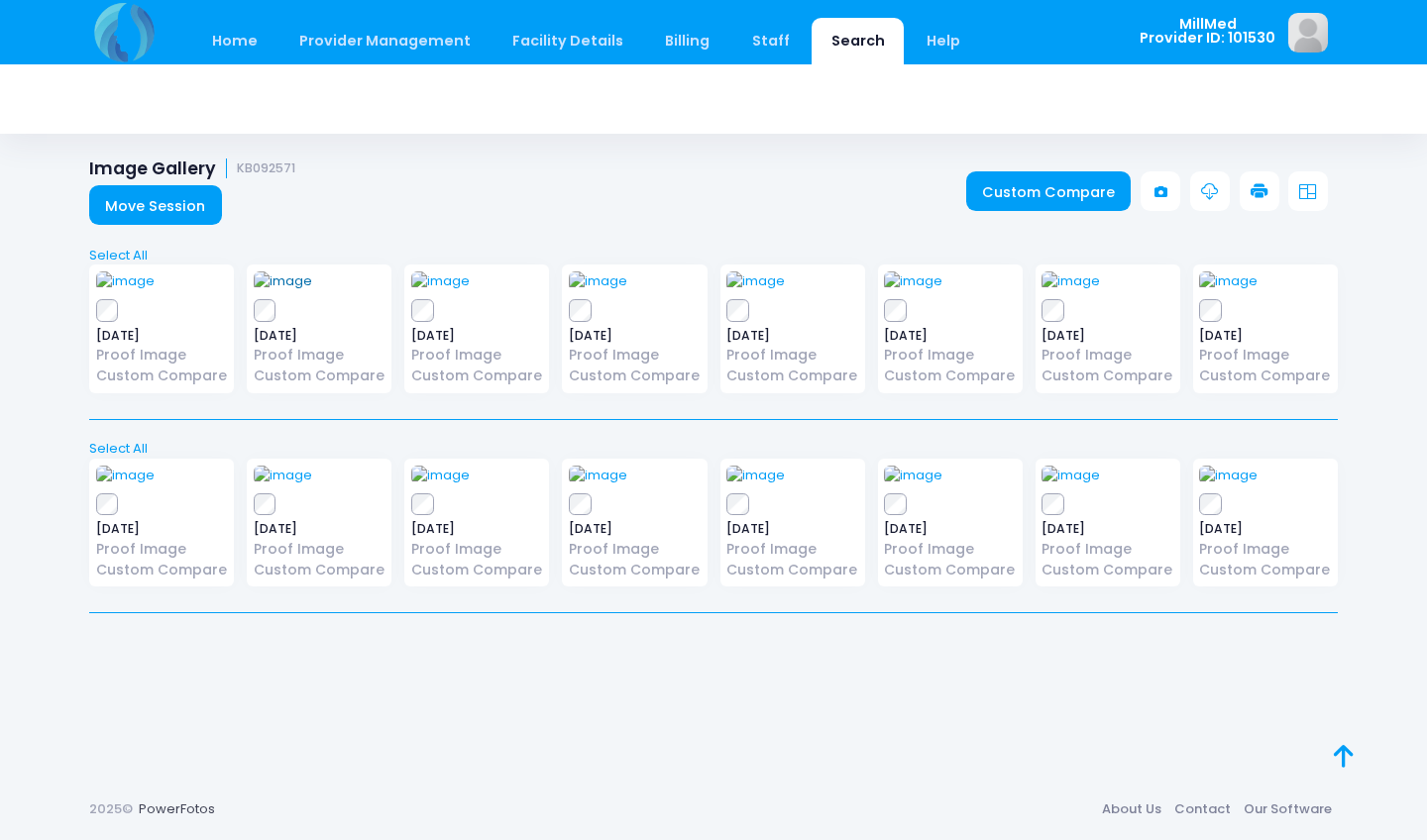 click at bounding box center [282, 281] 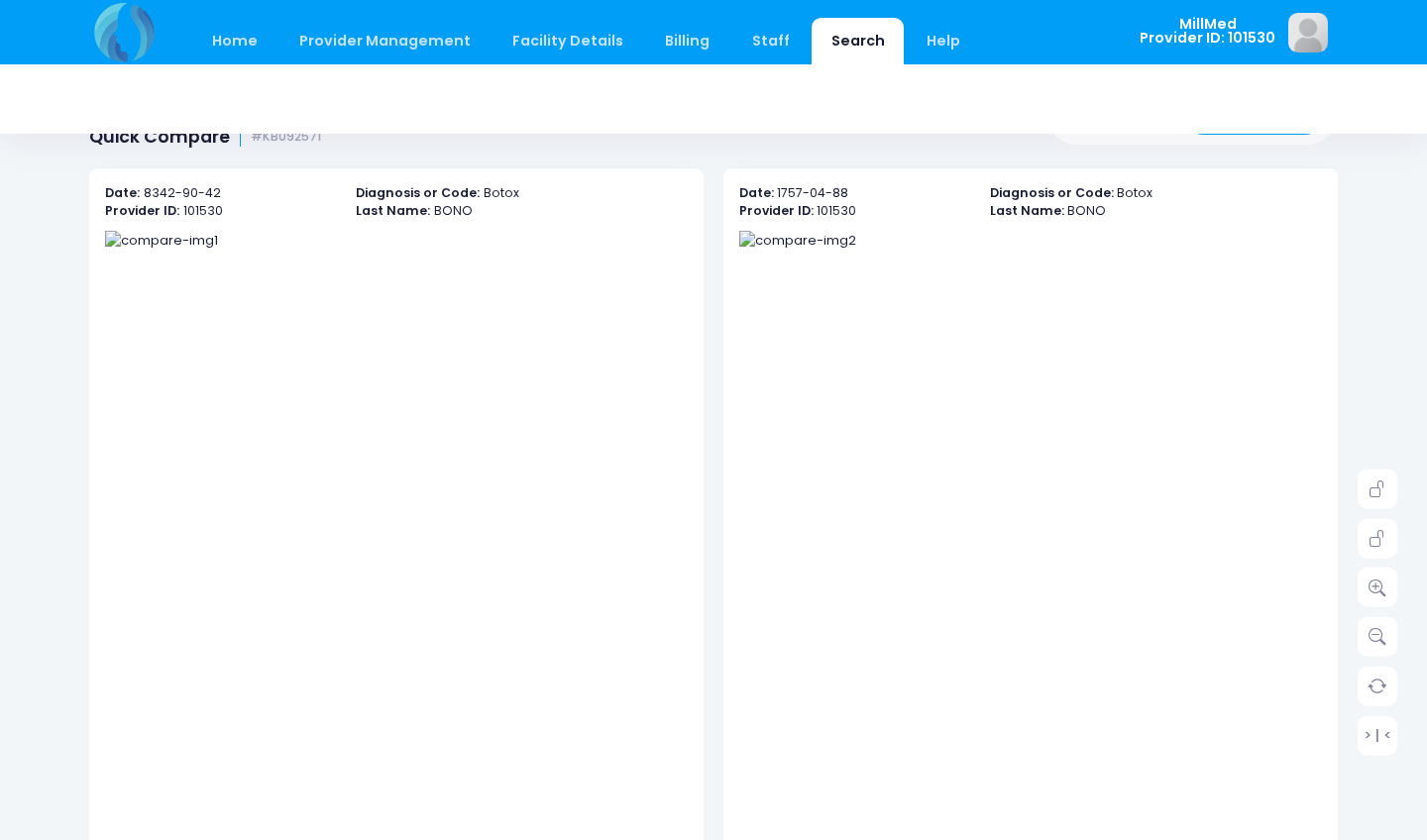 scroll, scrollTop: 0, scrollLeft: 0, axis: both 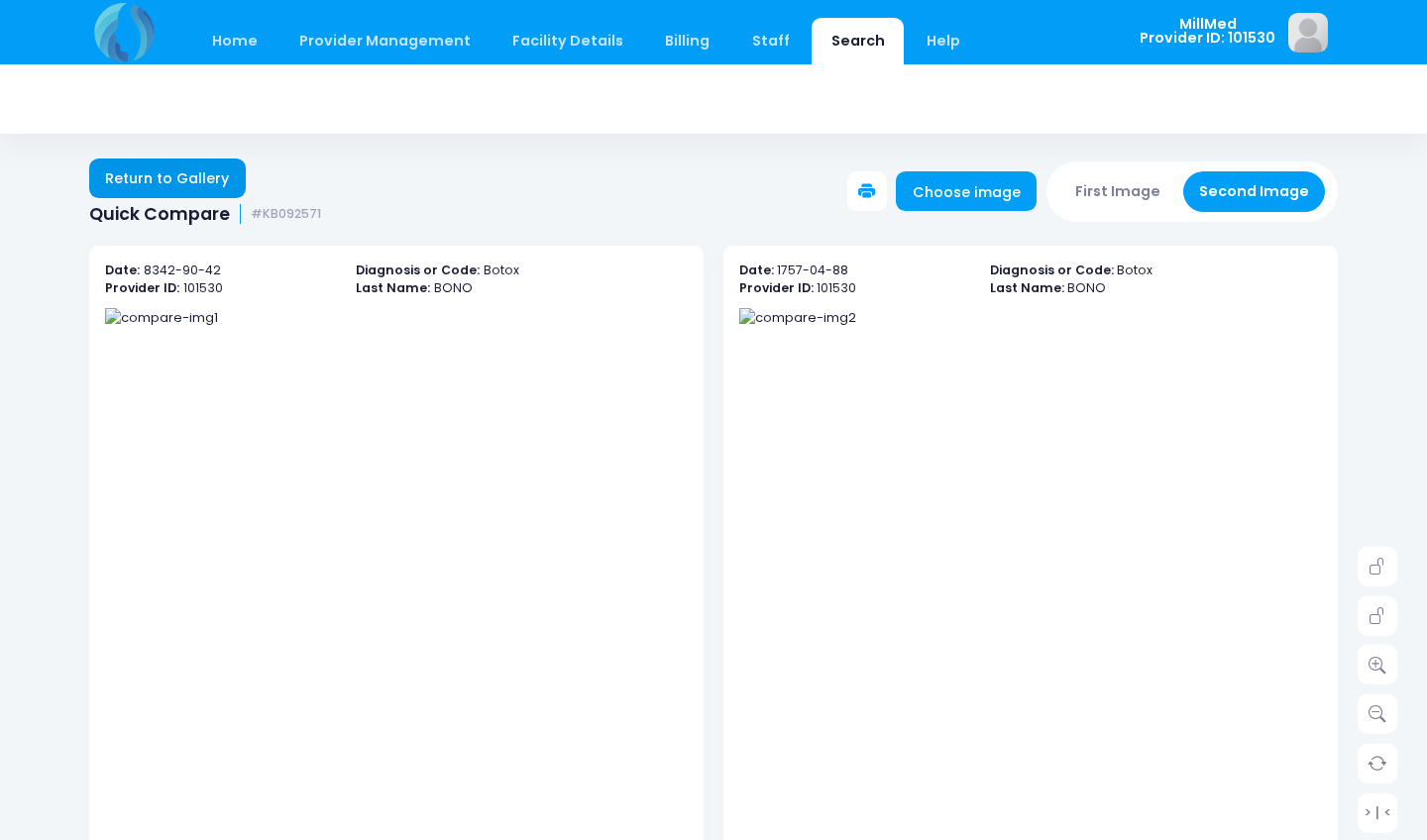 click on "Return to Gallery" at bounding box center [167, 178] 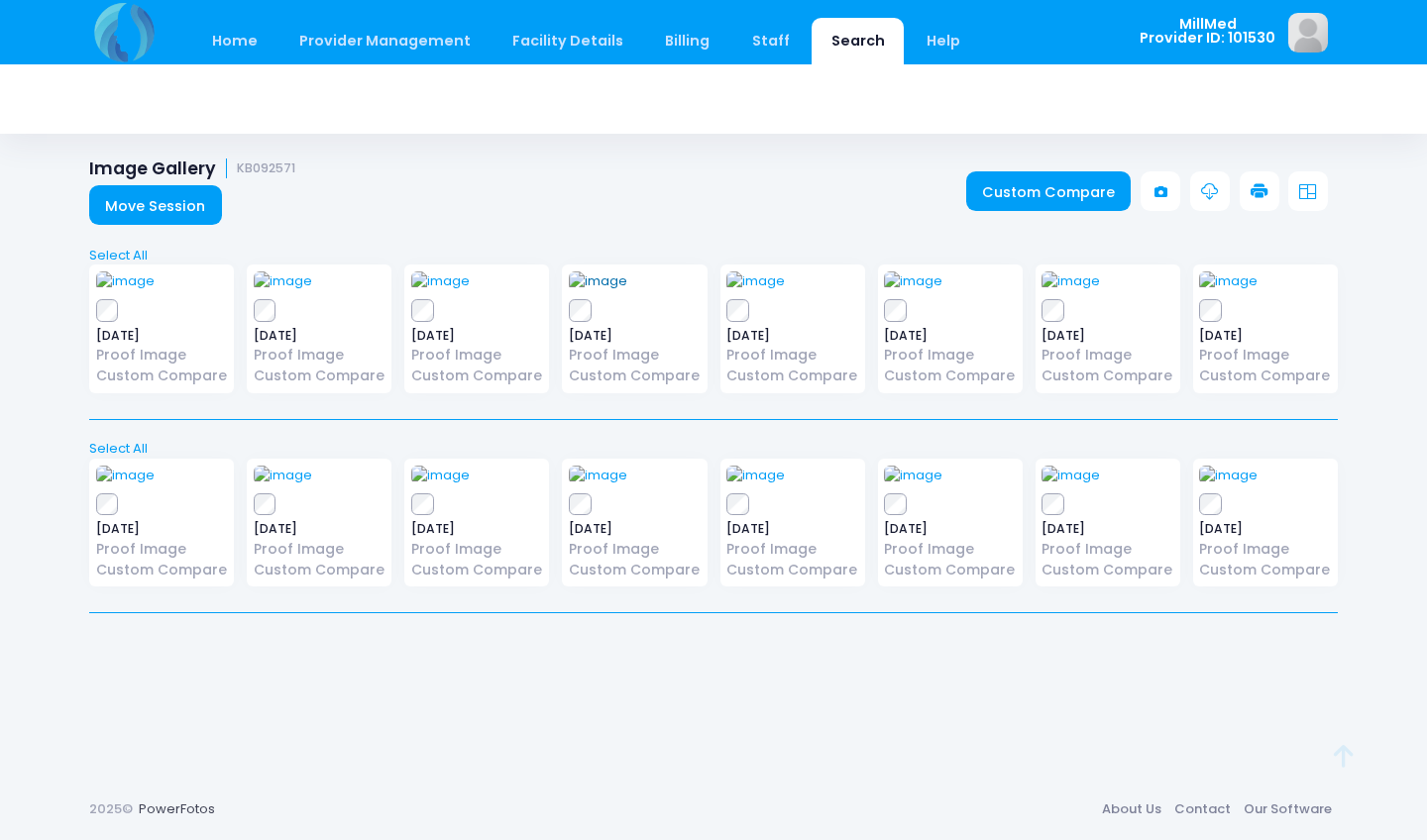 scroll, scrollTop: 73, scrollLeft: 0, axis: vertical 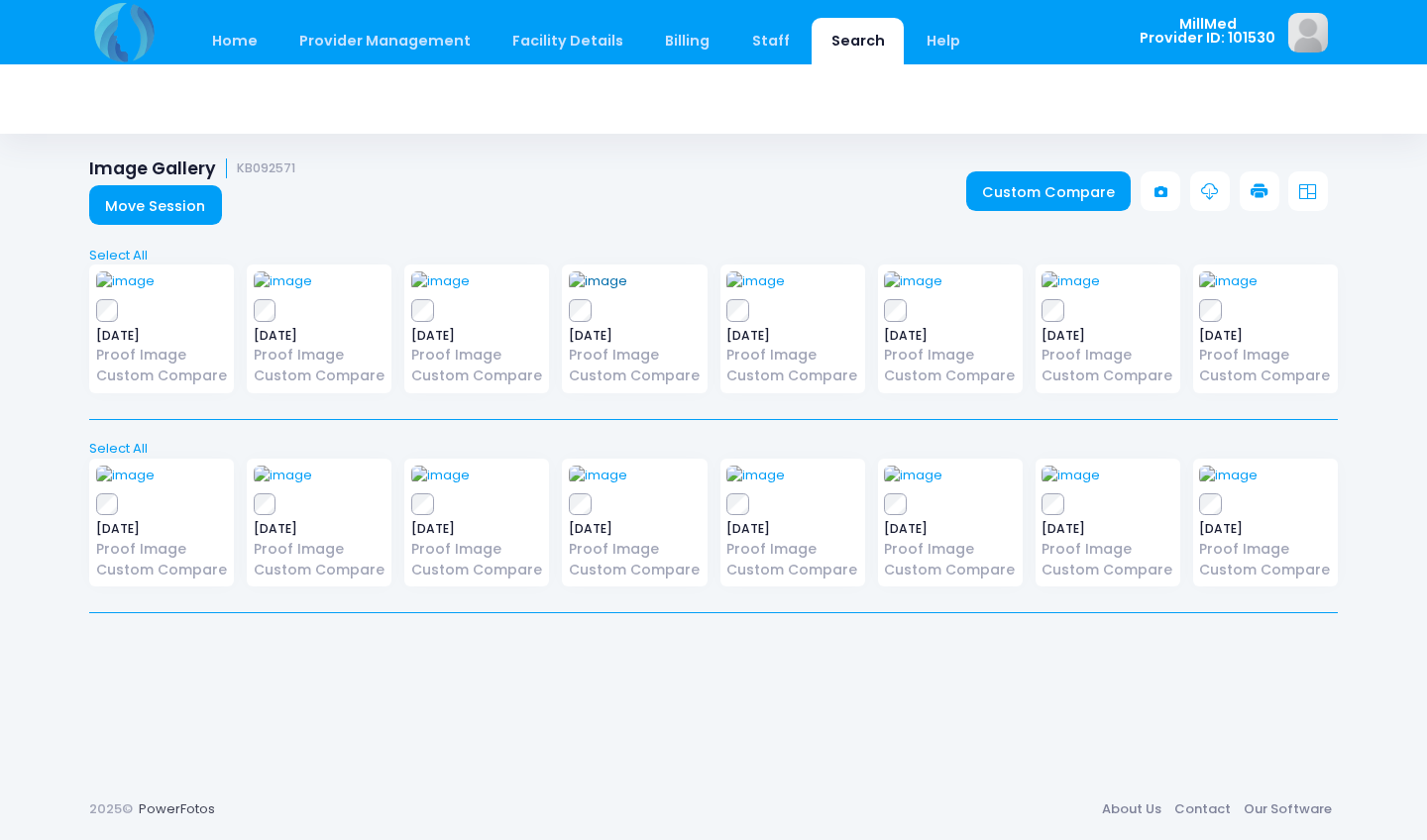 click at bounding box center (598, 281) 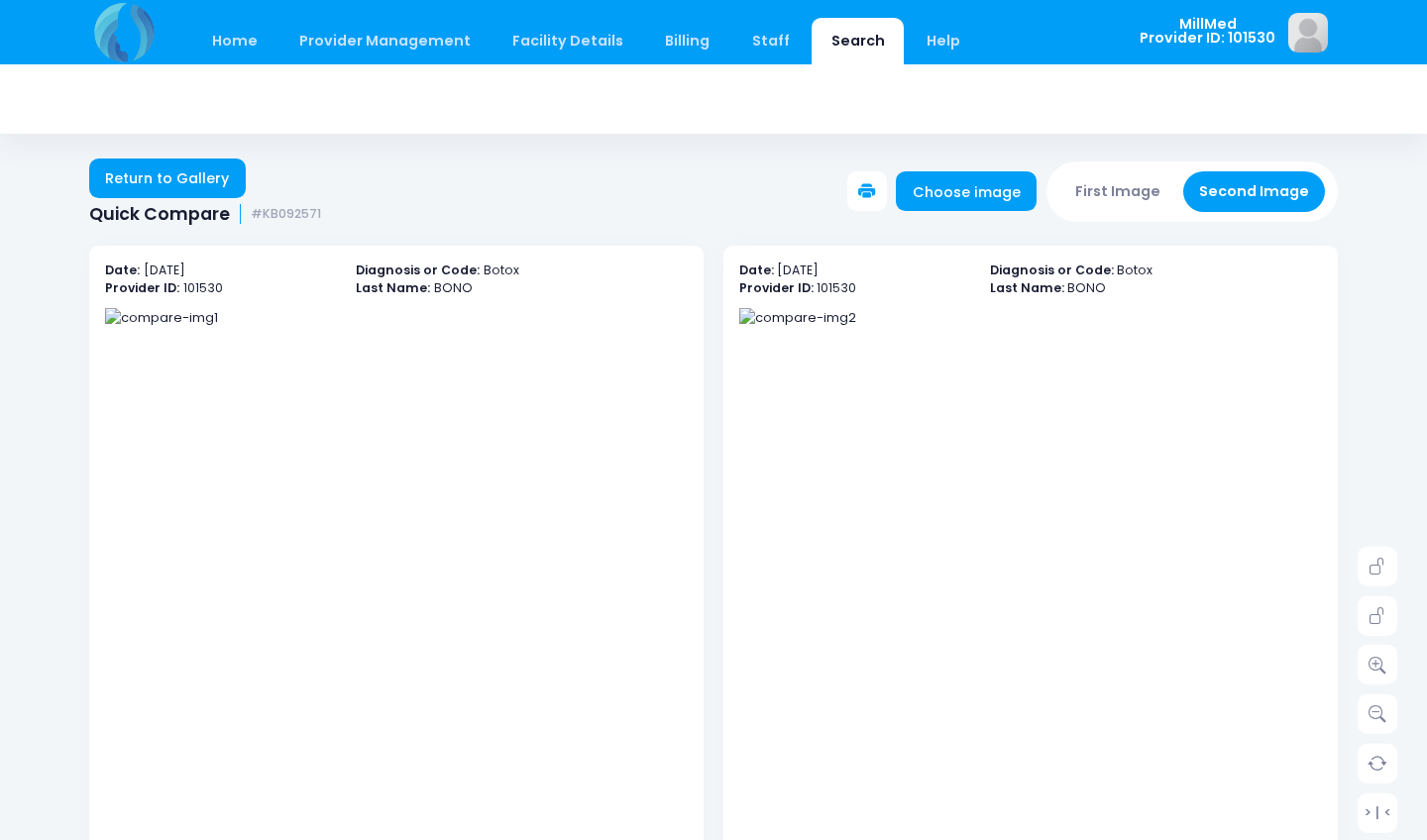 scroll, scrollTop: 0, scrollLeft: 0, axis: both 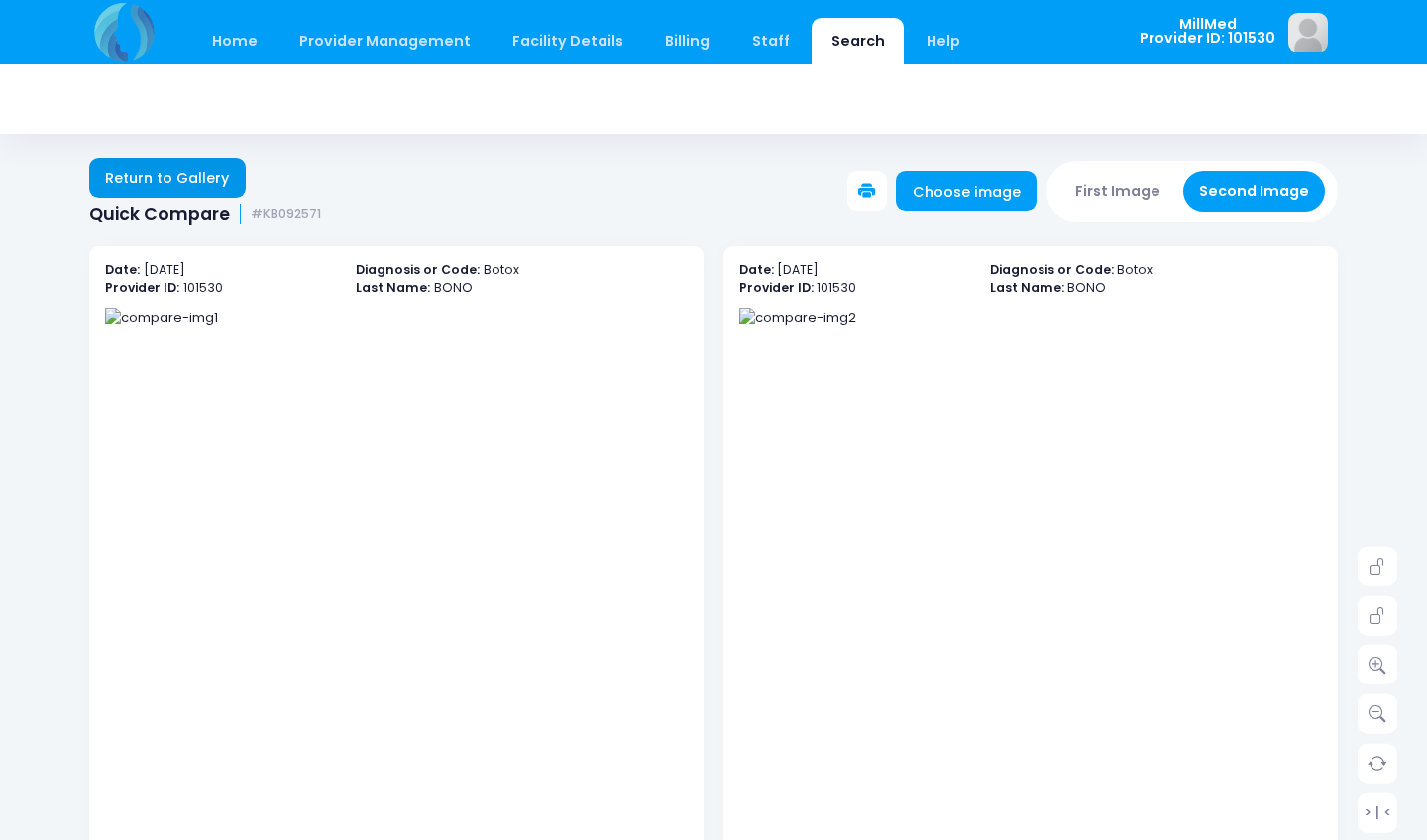 click on "Return to Gallery" at bounding box center (167, 178) 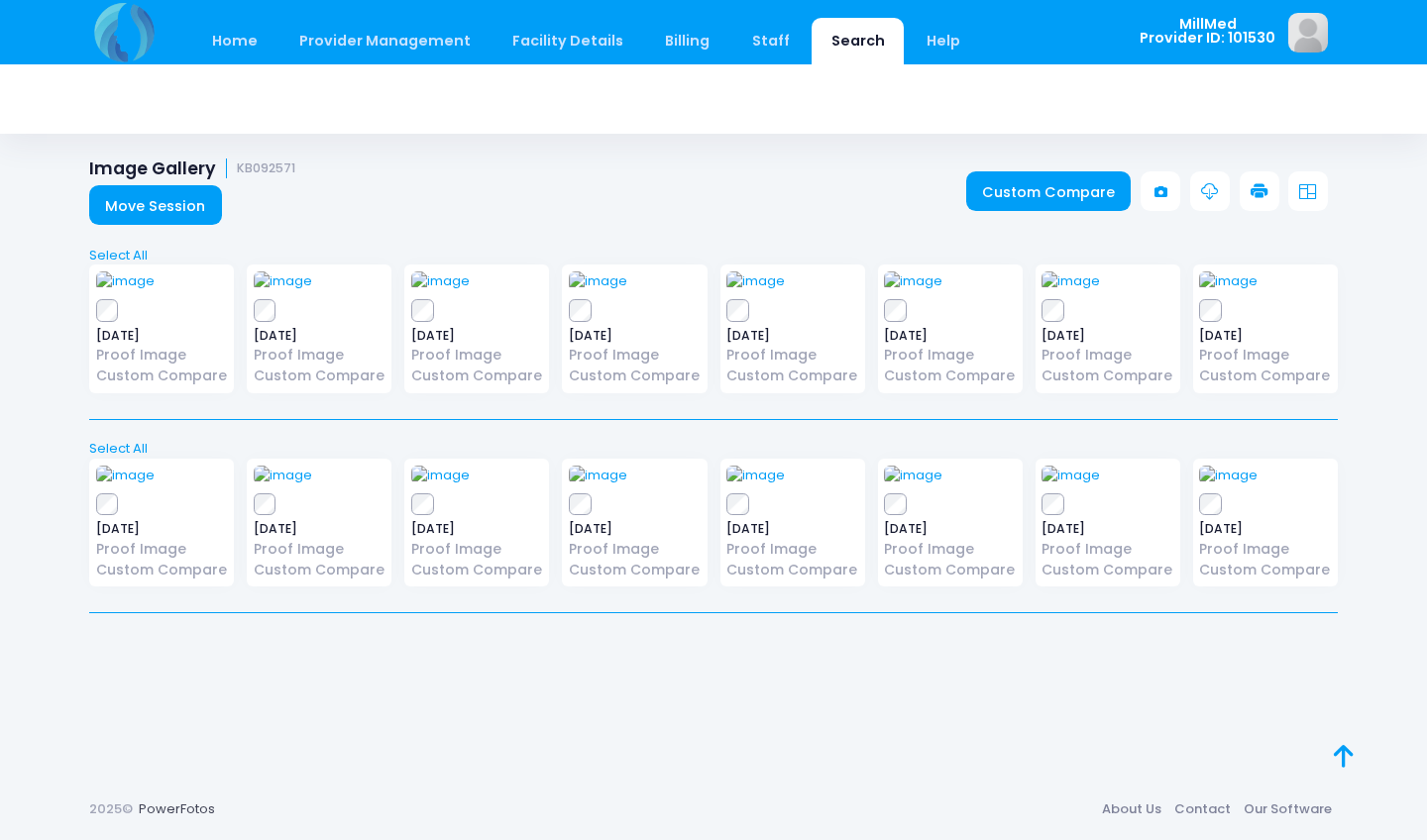 scroll, scrollTop: 0, scrollLeft: 0, axis: both 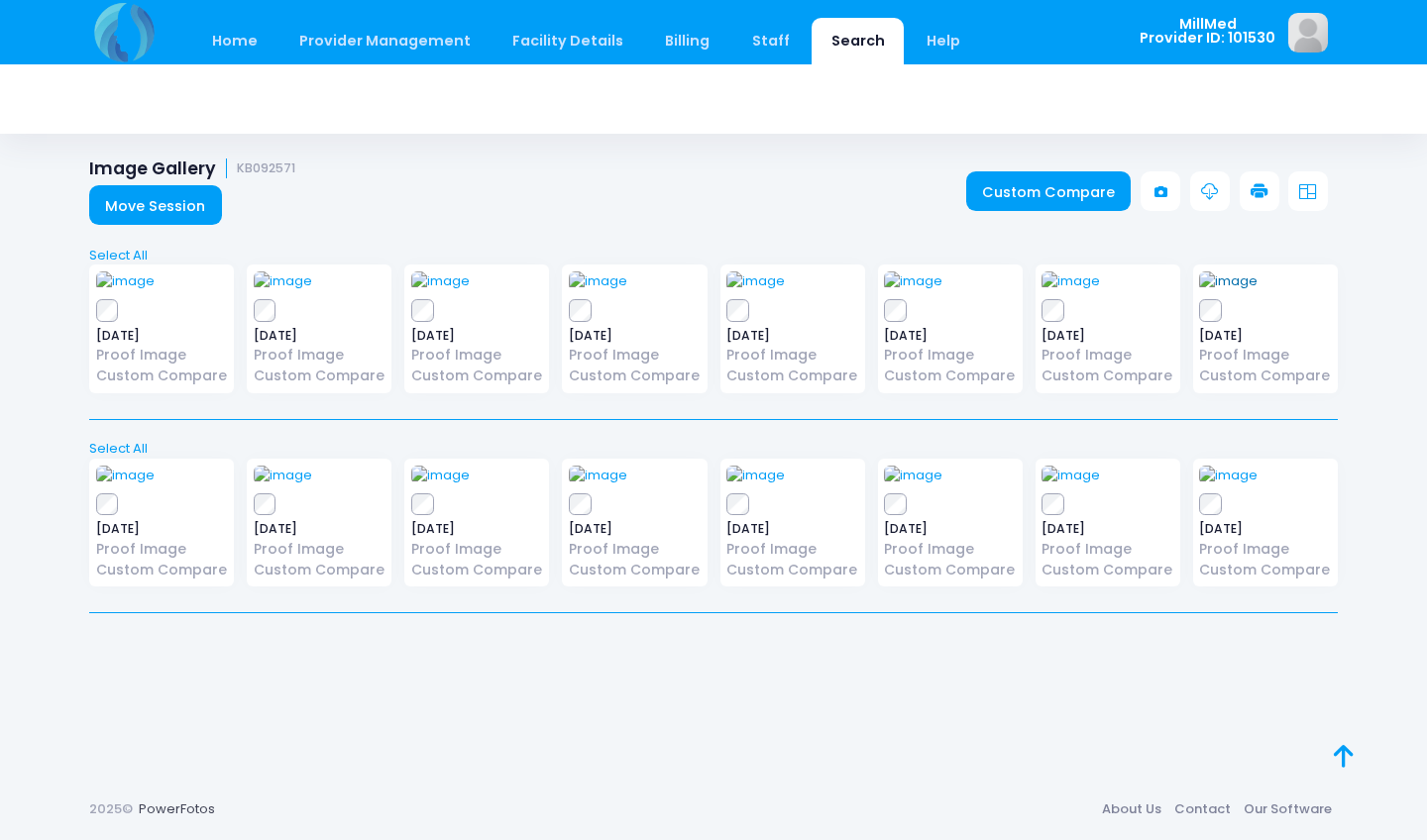 click at bounding box center [1228, 281] 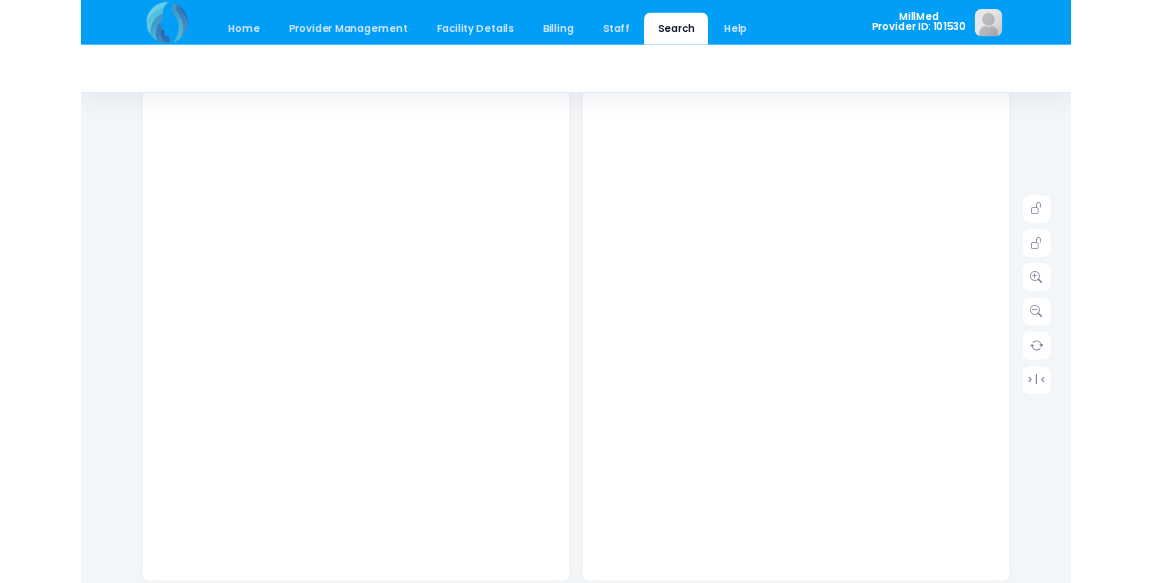 scroll, scrollTop: 239, scrollLeft: 0, axis: vertical 